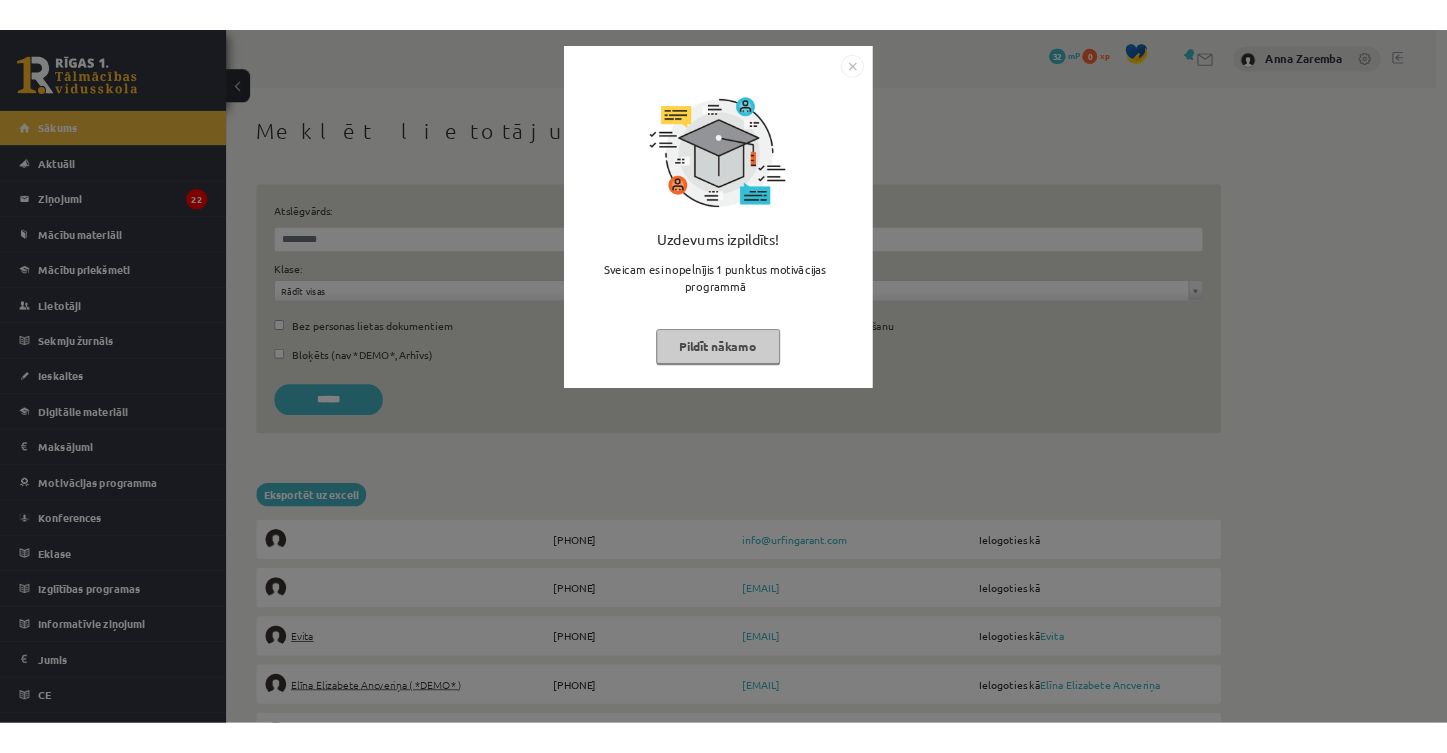 scroll, scrollTop: 0, scrollLeft: 0, axis: both 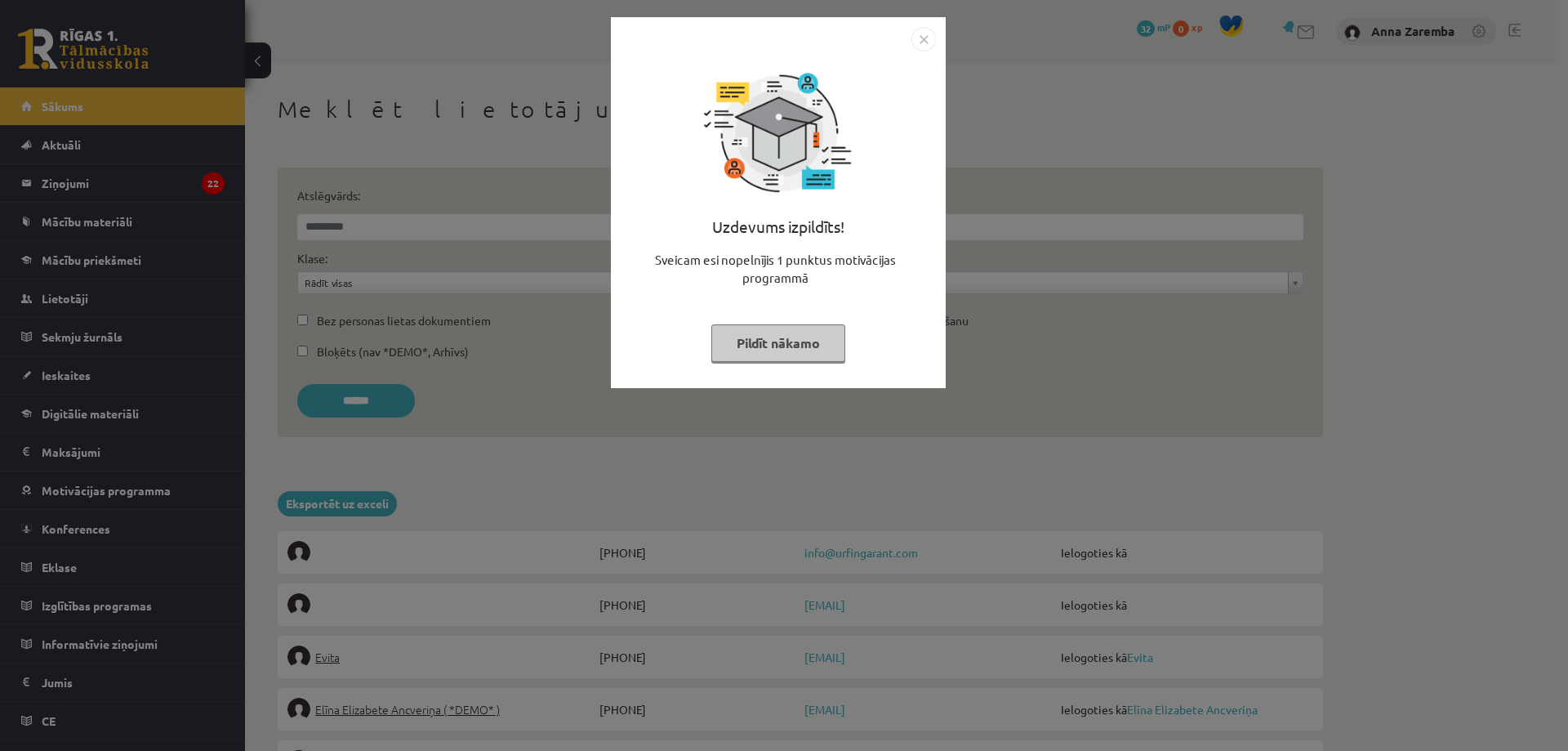 click at bounding box center [924, 39] 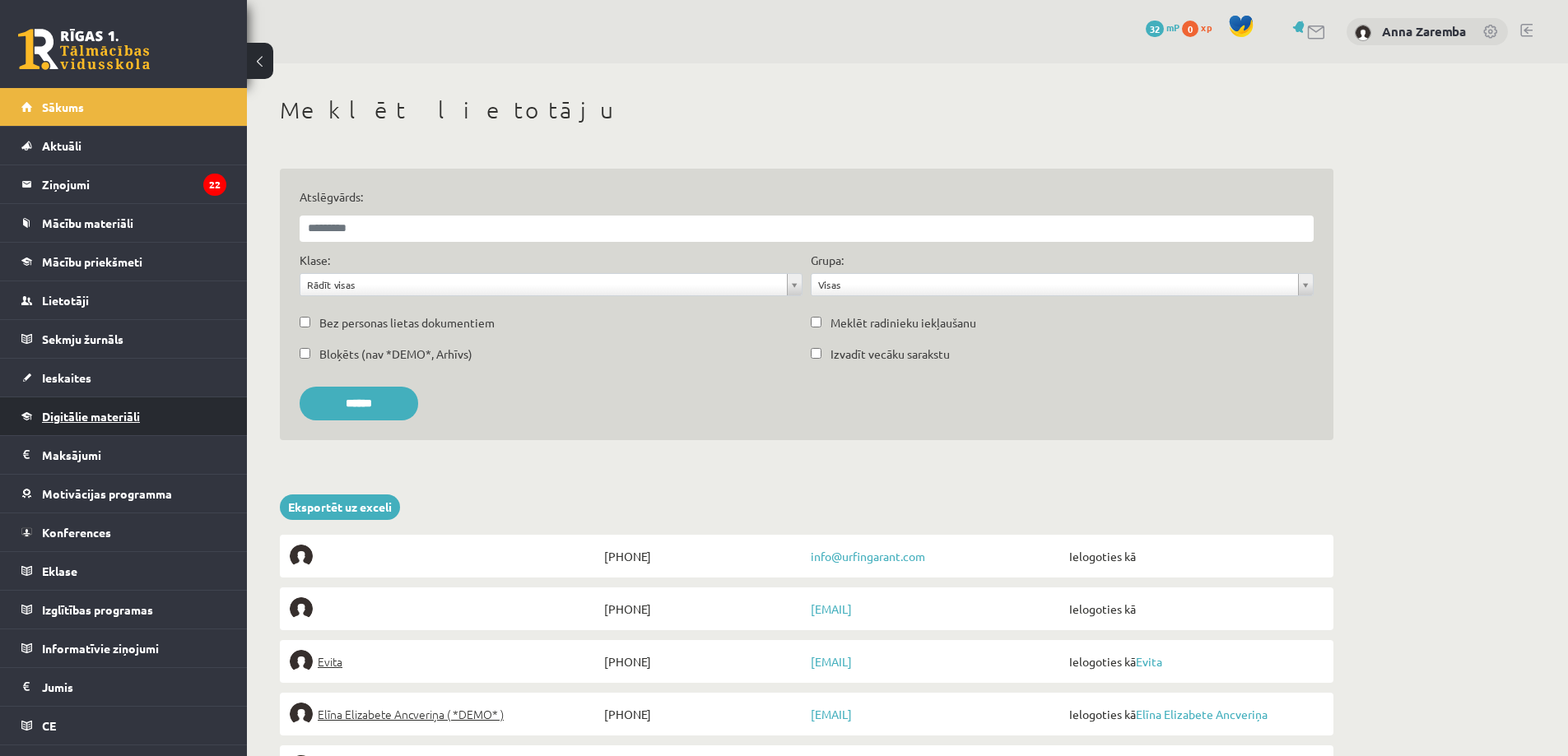 click on "Digitālie materiāli" at bounding box center (91, 416) 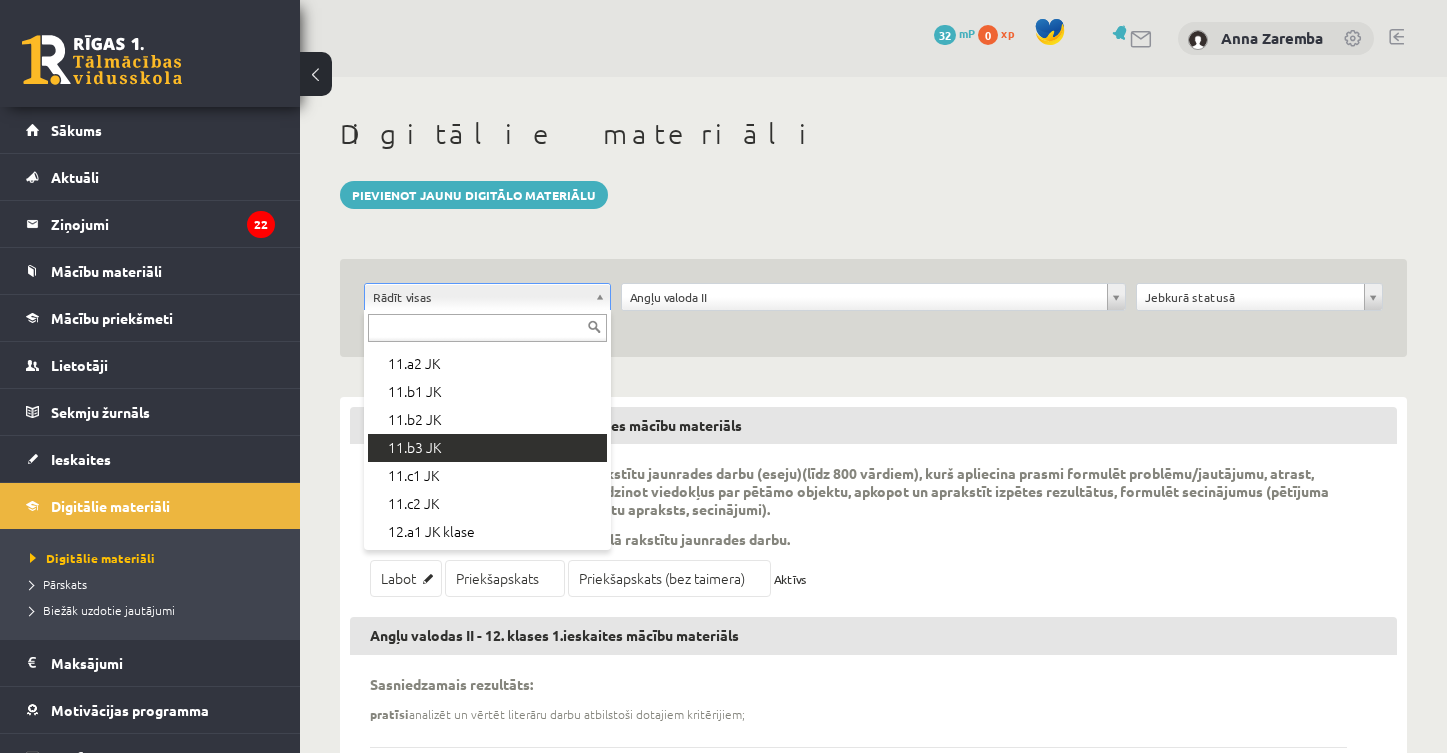 scroll, scrollTop: 668, scrollLeft: 0, axis: vertical 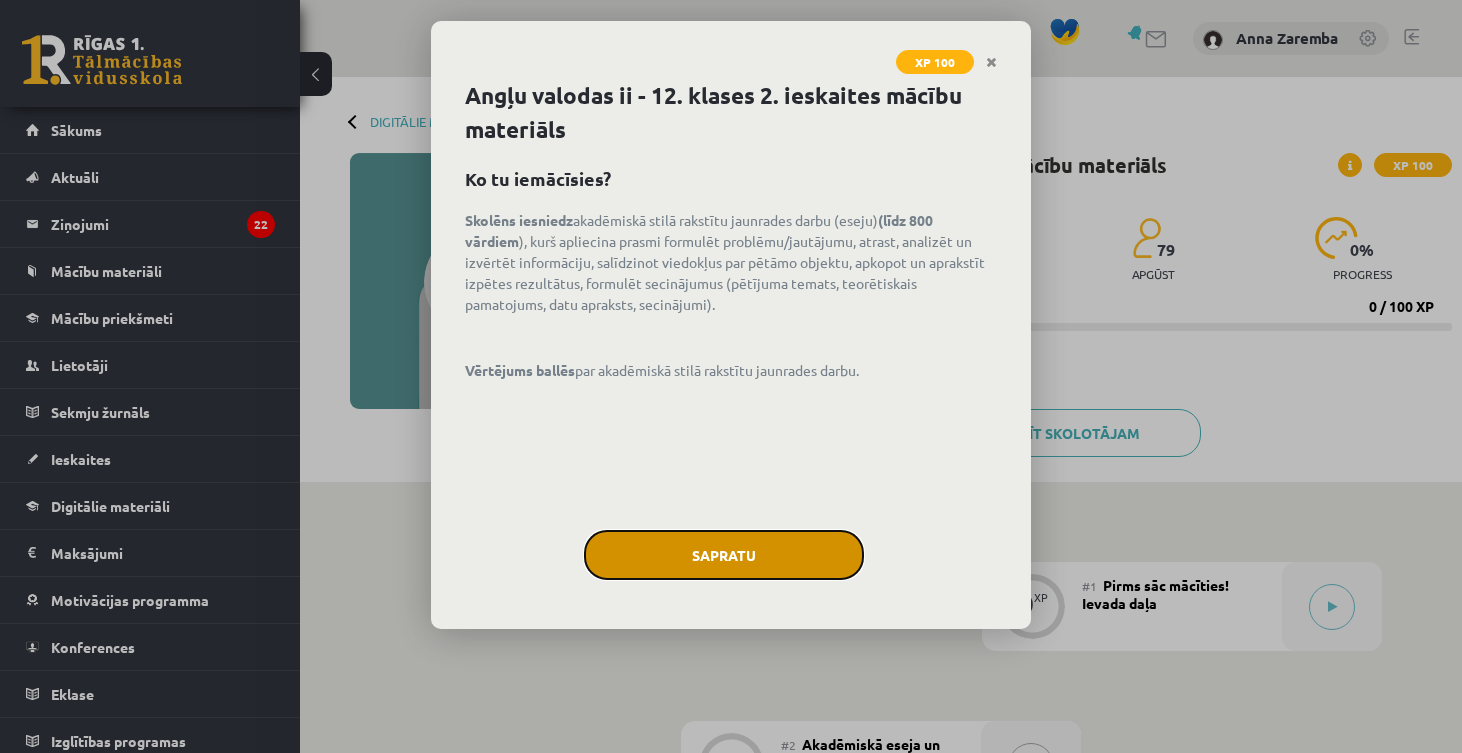 click on "Sapratu" 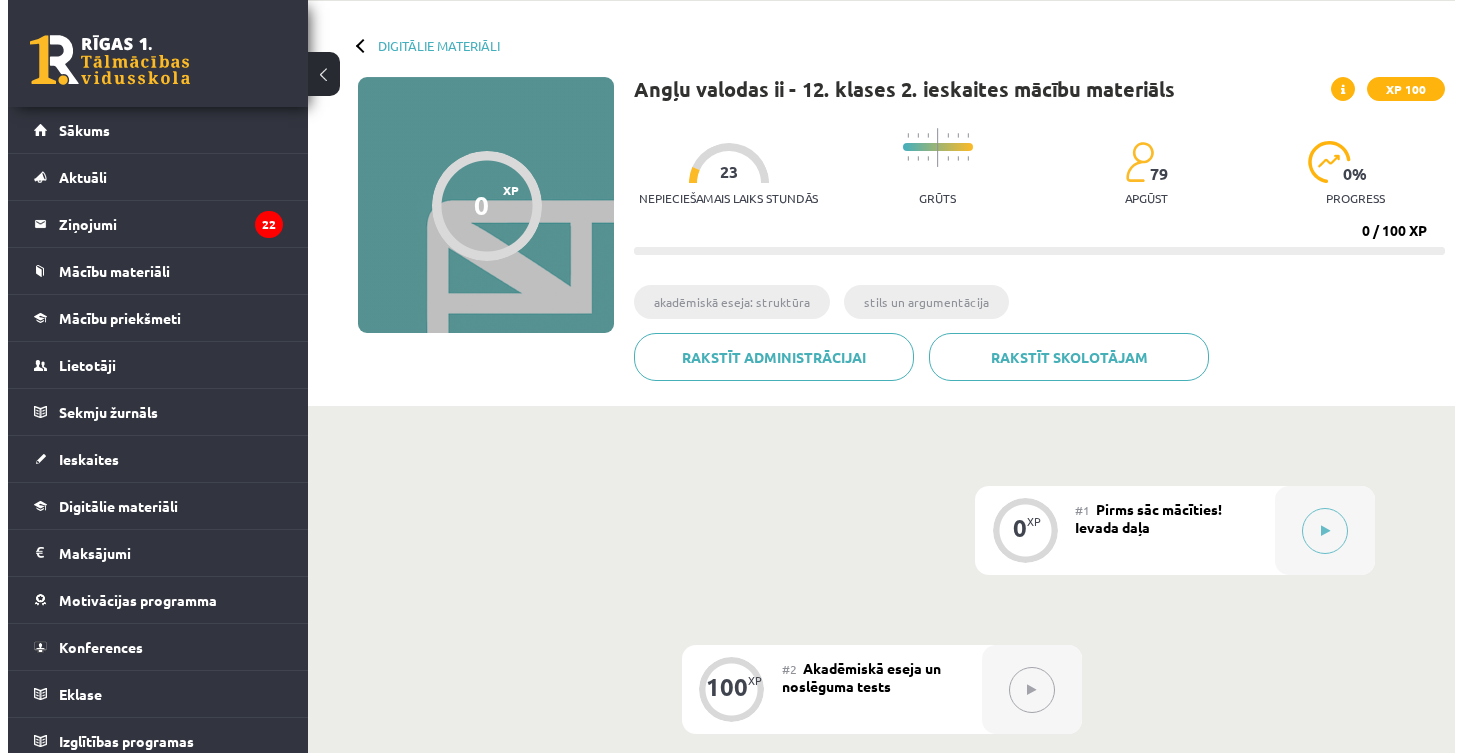 scroll, scrollTop: 100, scrollLeft: 0, axis: vertical 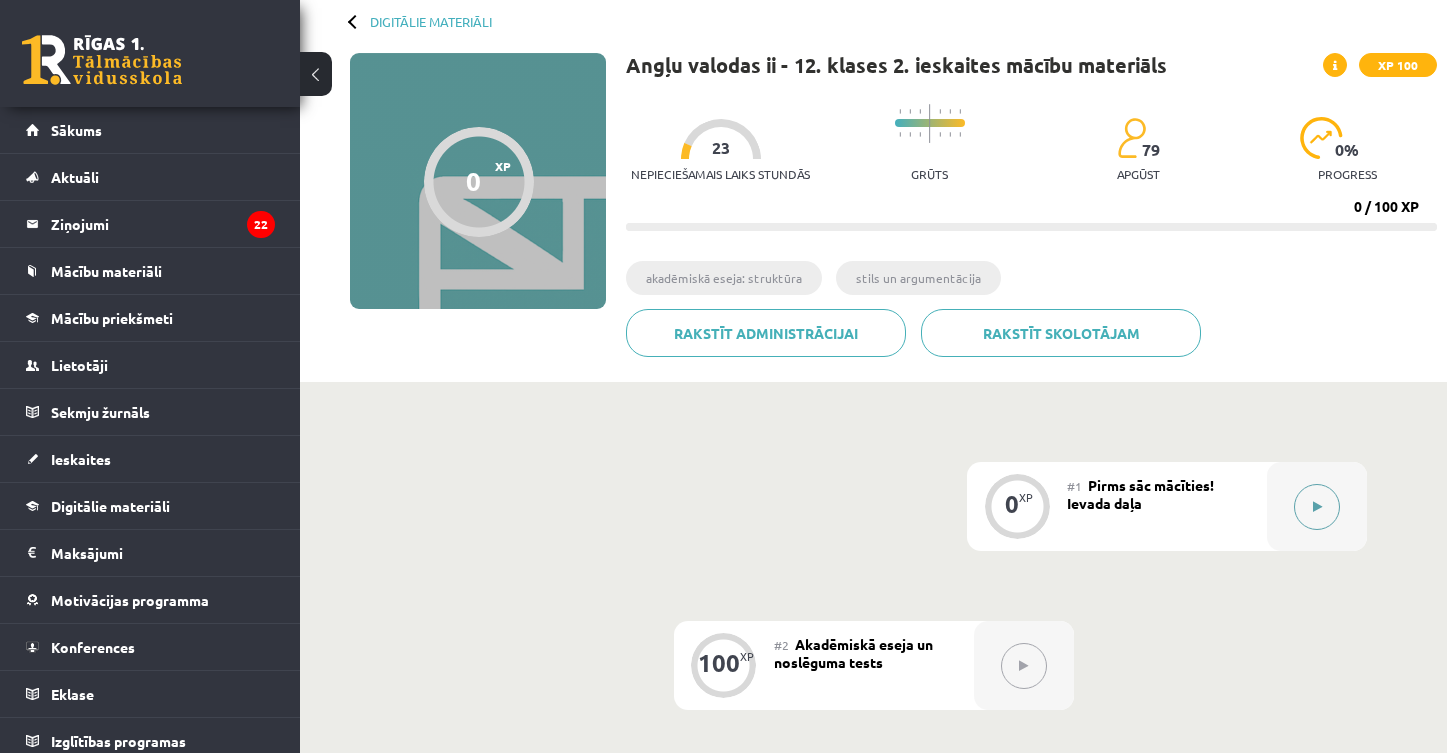 click 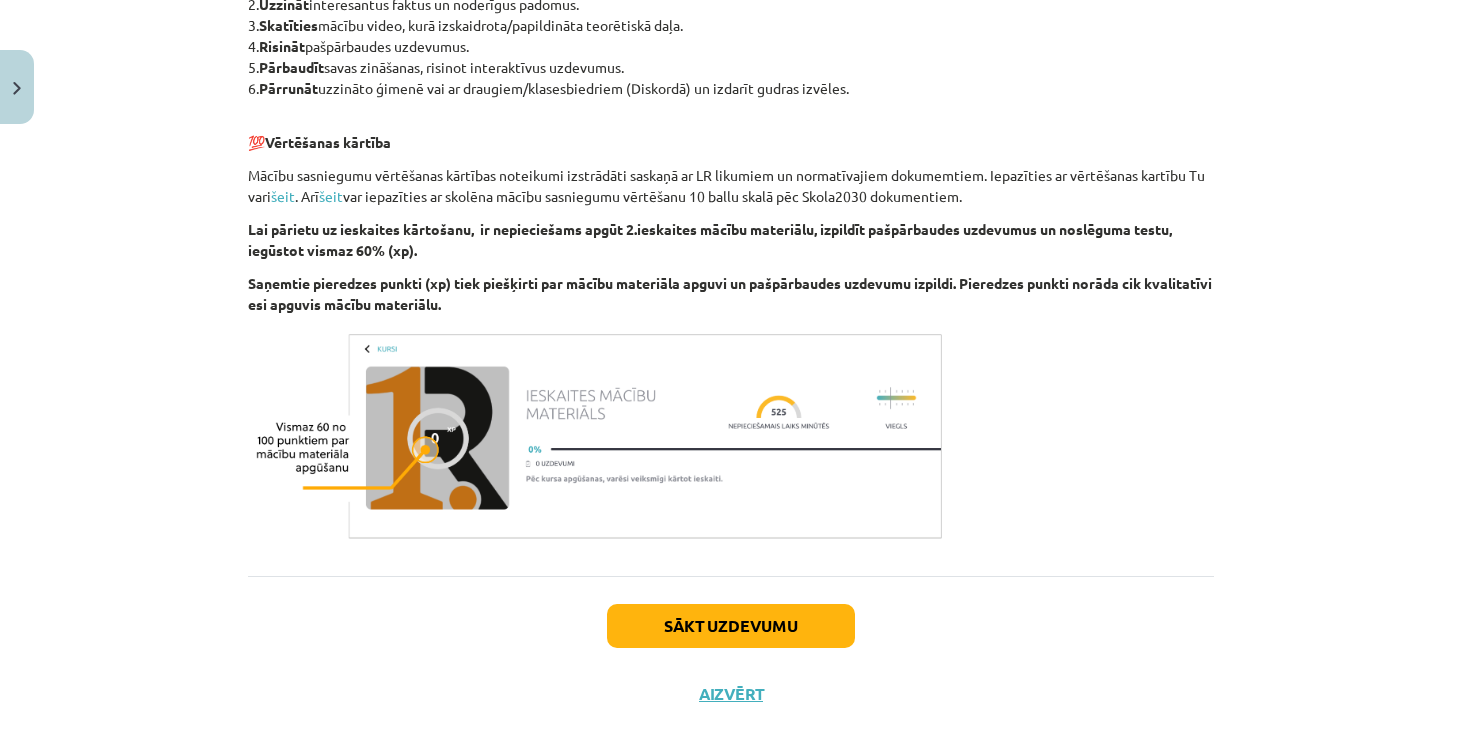 scroll, scrollTop: 997, scrollLeft: 0, axis: vertical 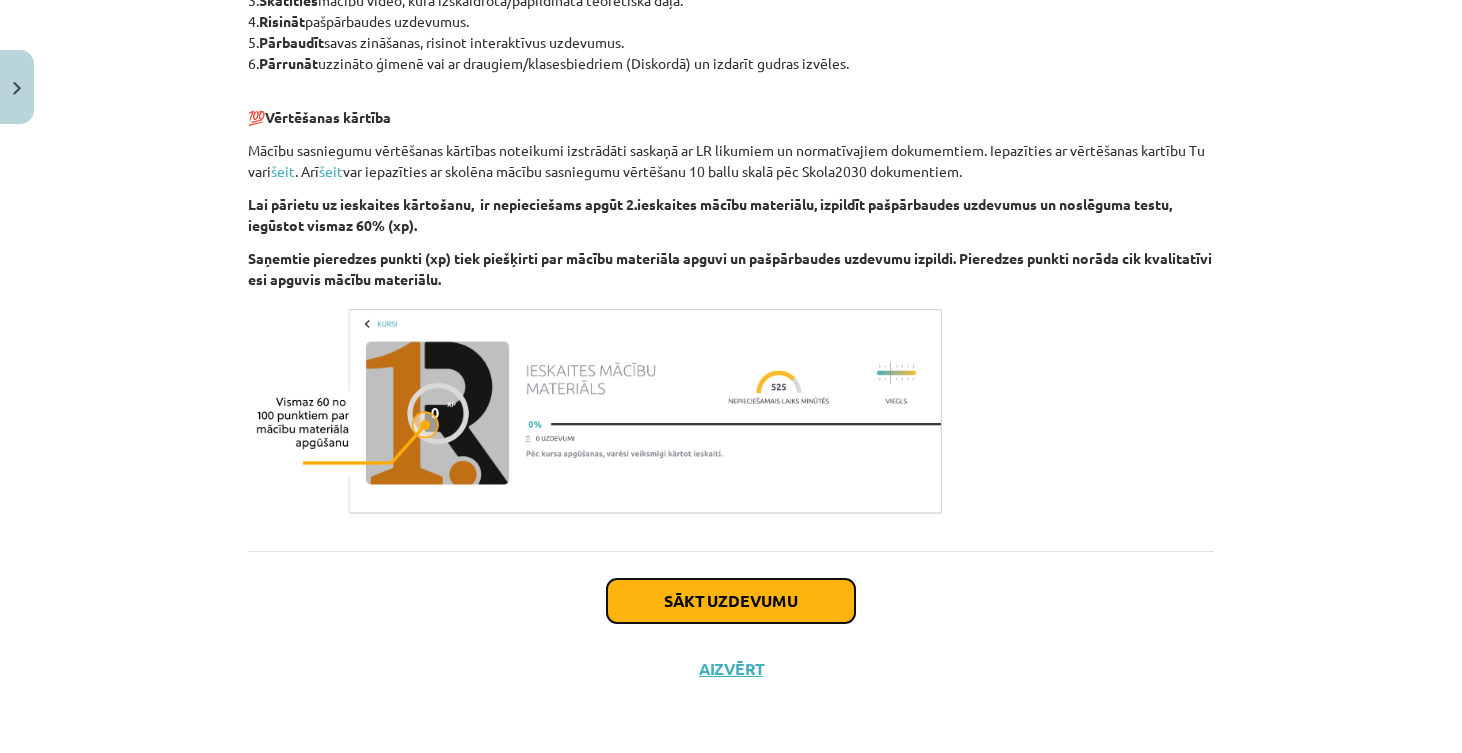 click on "Sākt uzdevumu" 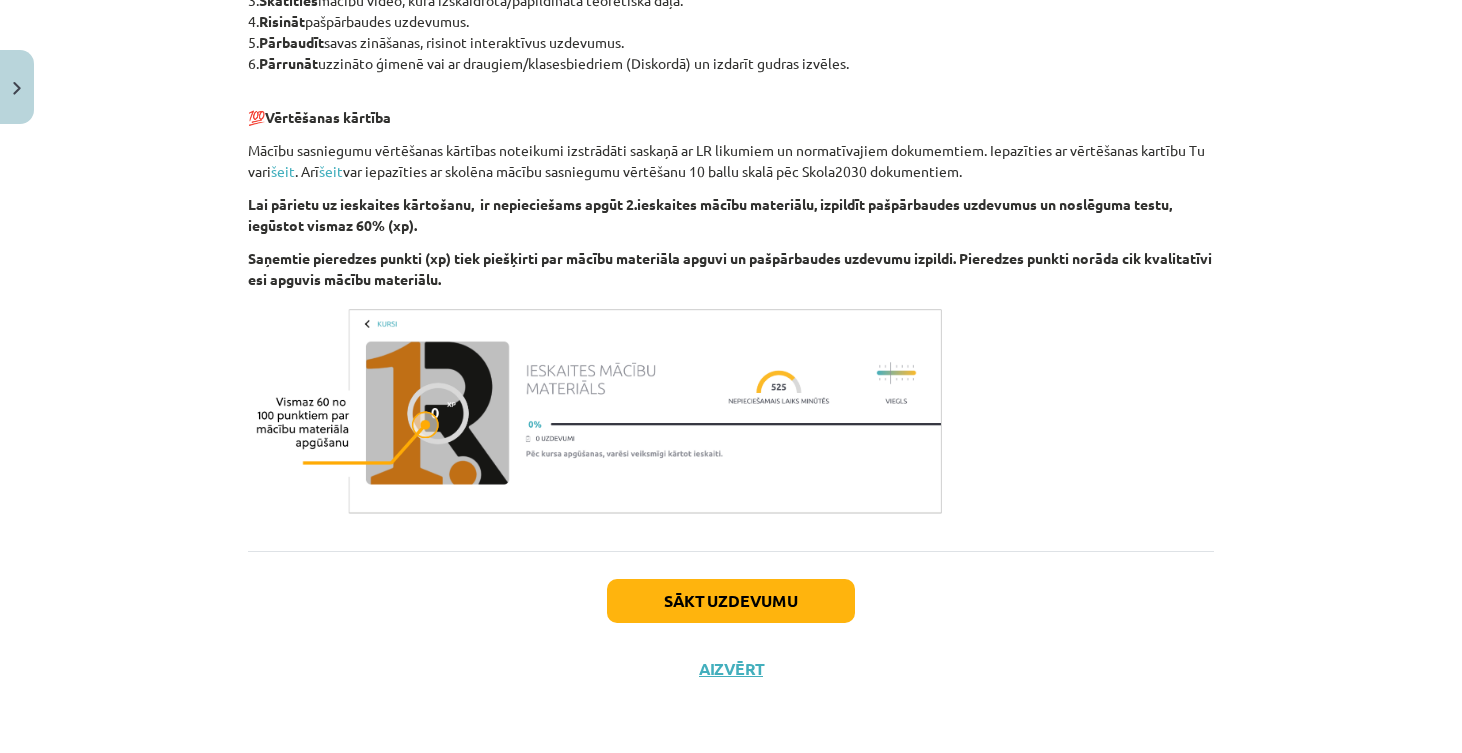 scroll, scrollTop: 7, scrollLeft: 0, axis: vertical 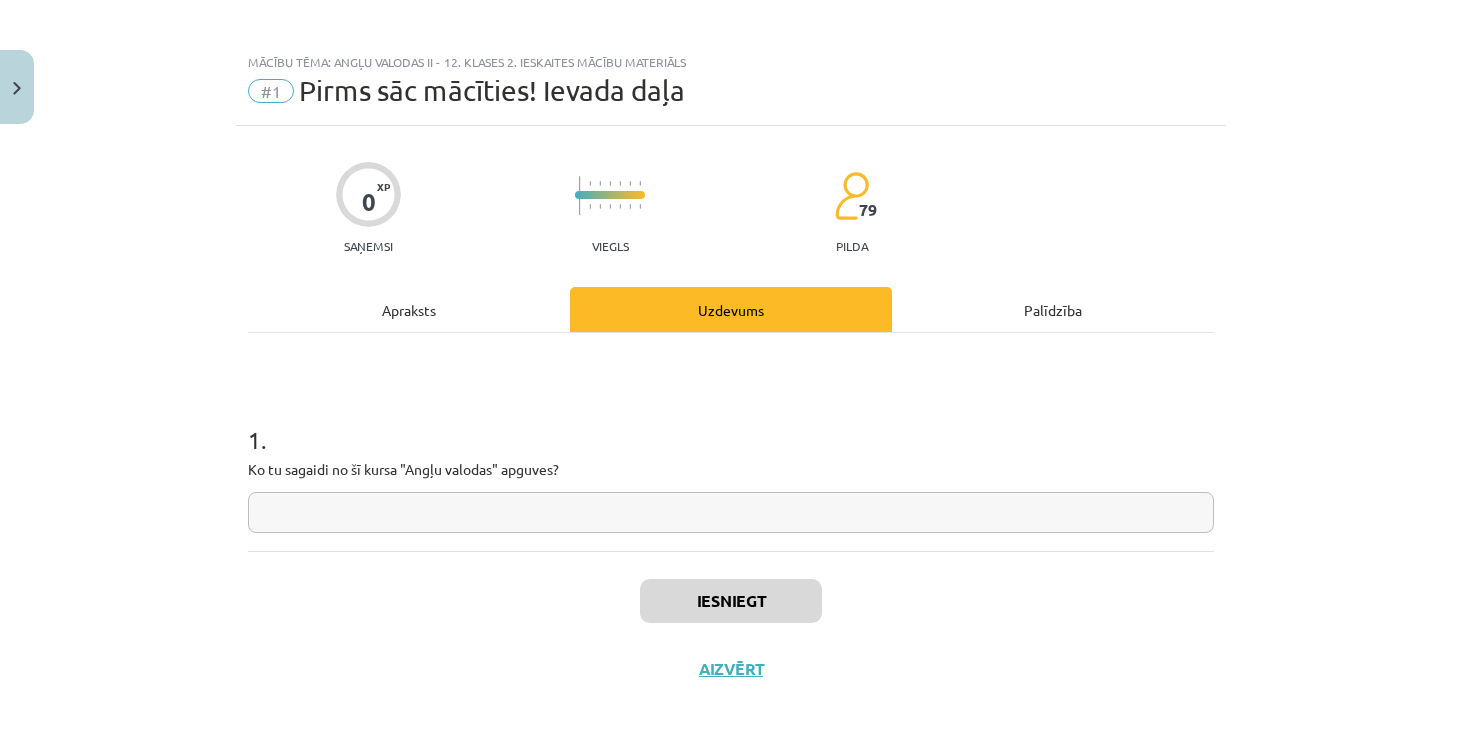 click 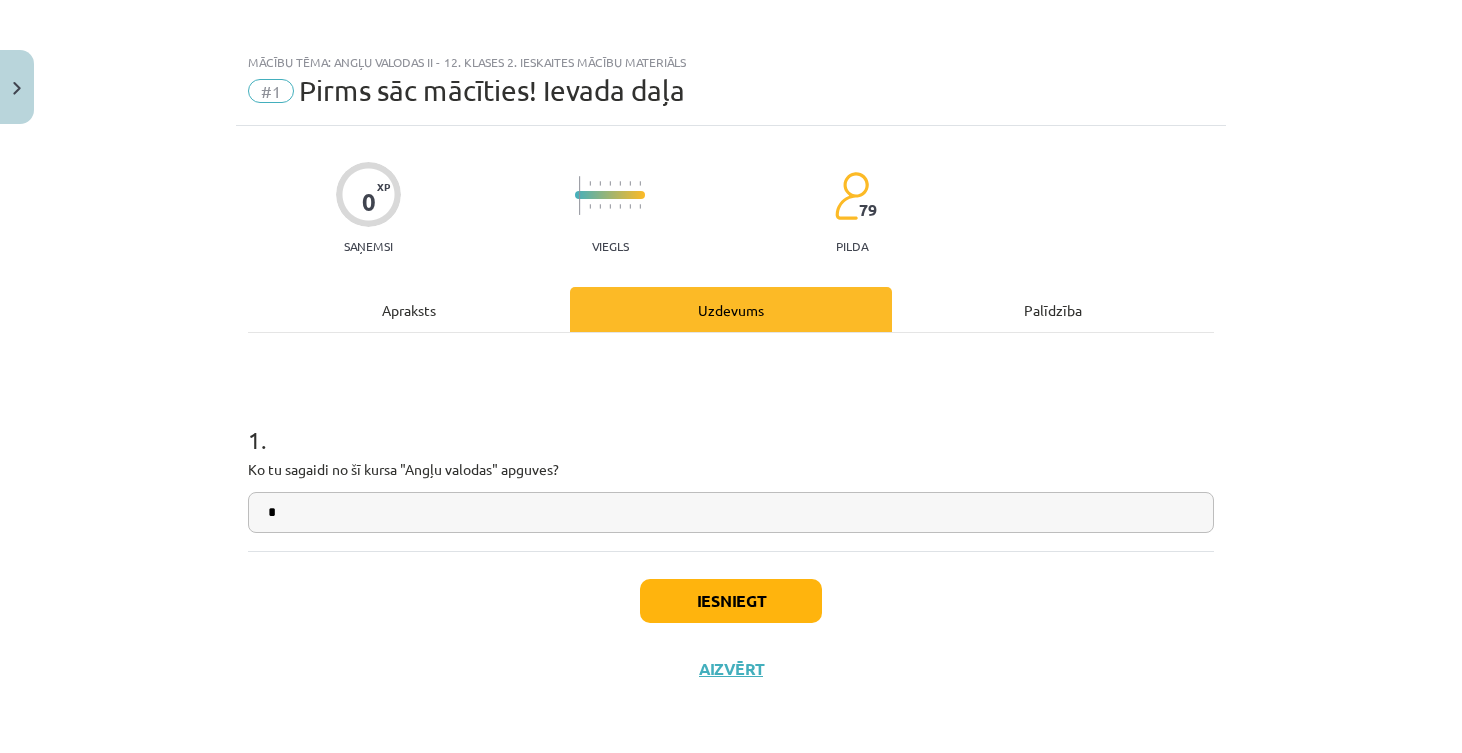 type on "*" 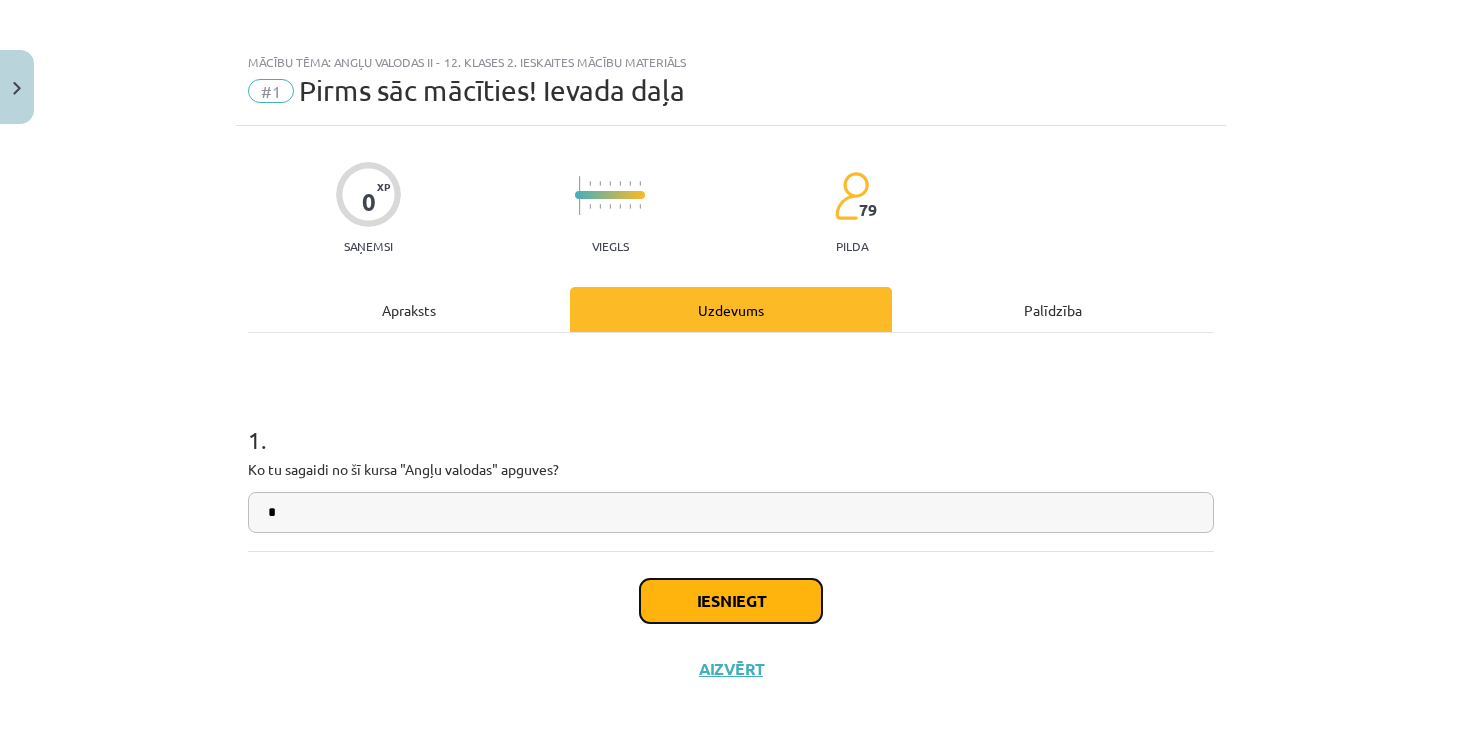 click on "Iesniegt" 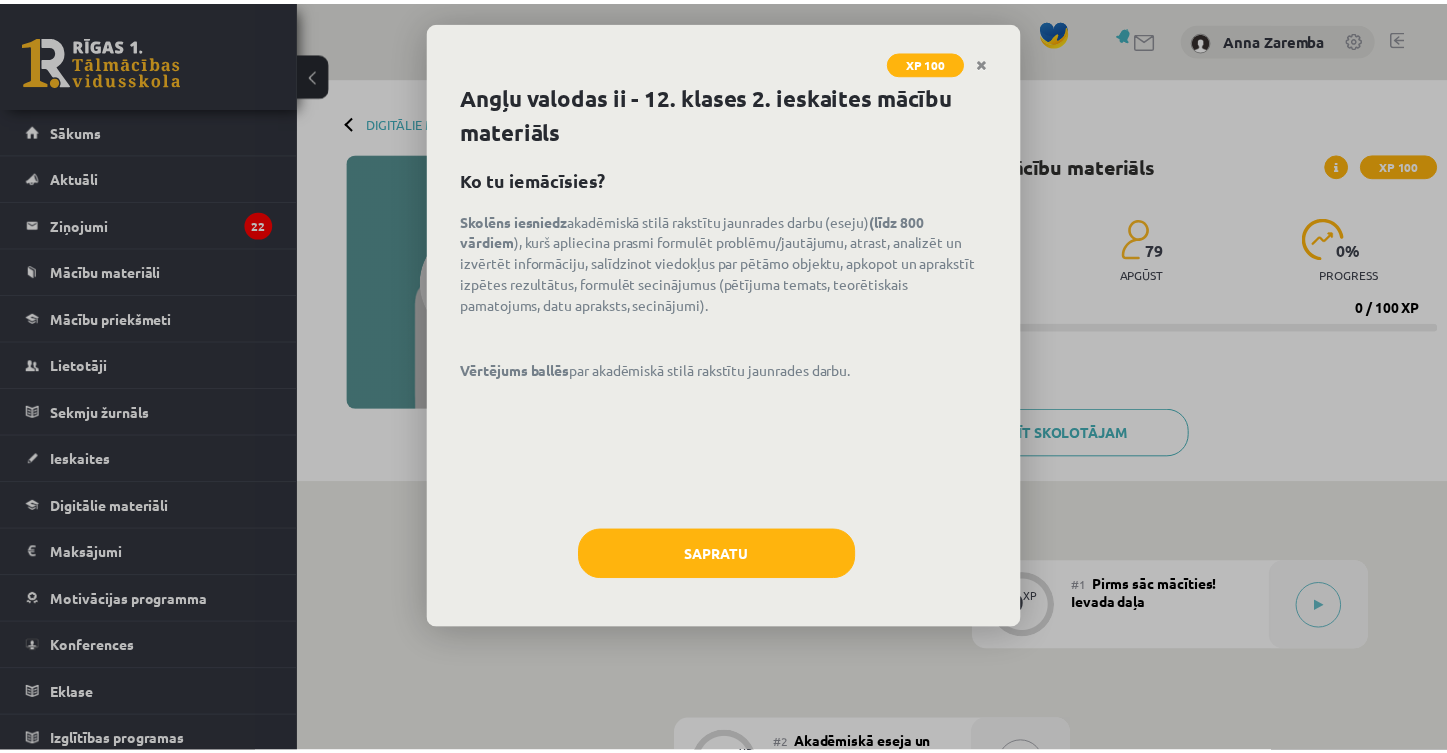 scroll, scrollTop: 0, scrollLeft: 0, axis: both 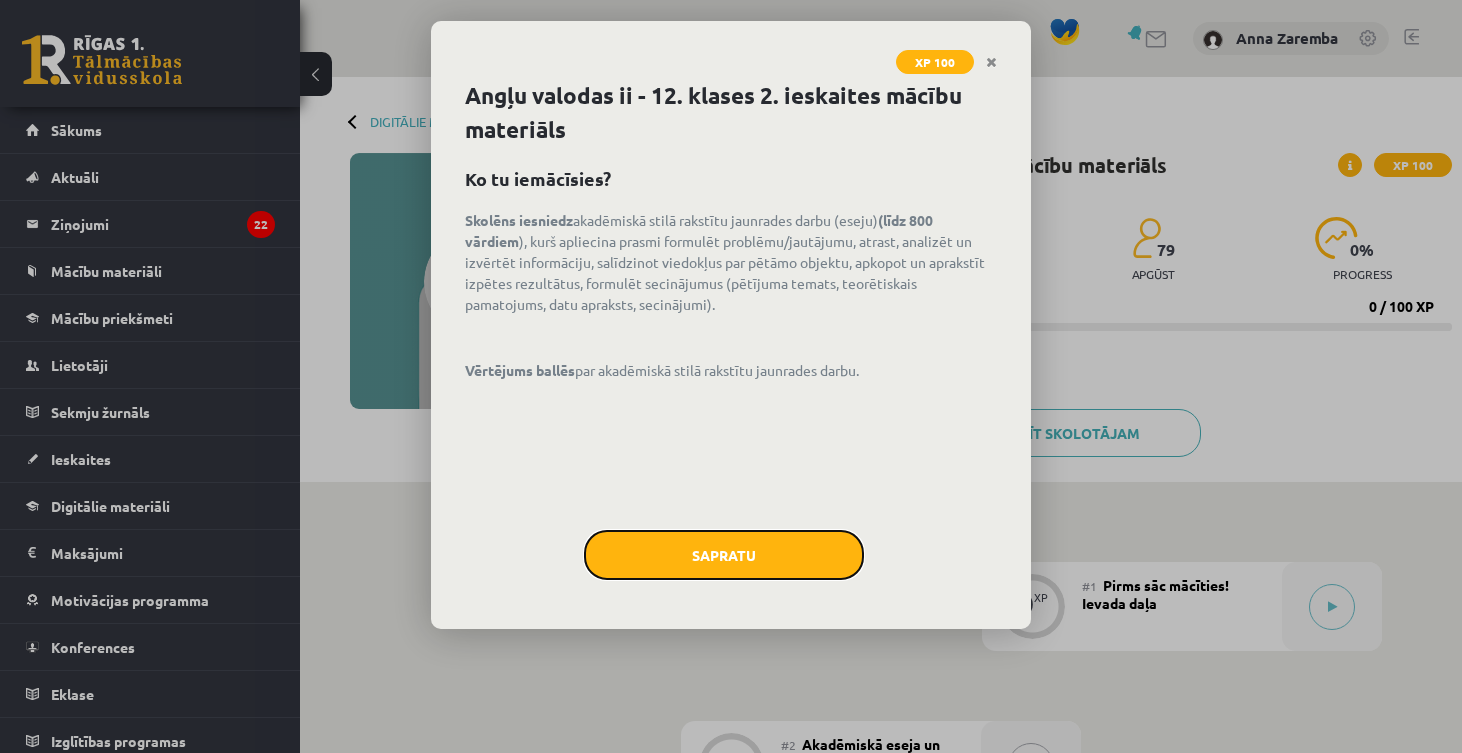 click on "Sapratu" 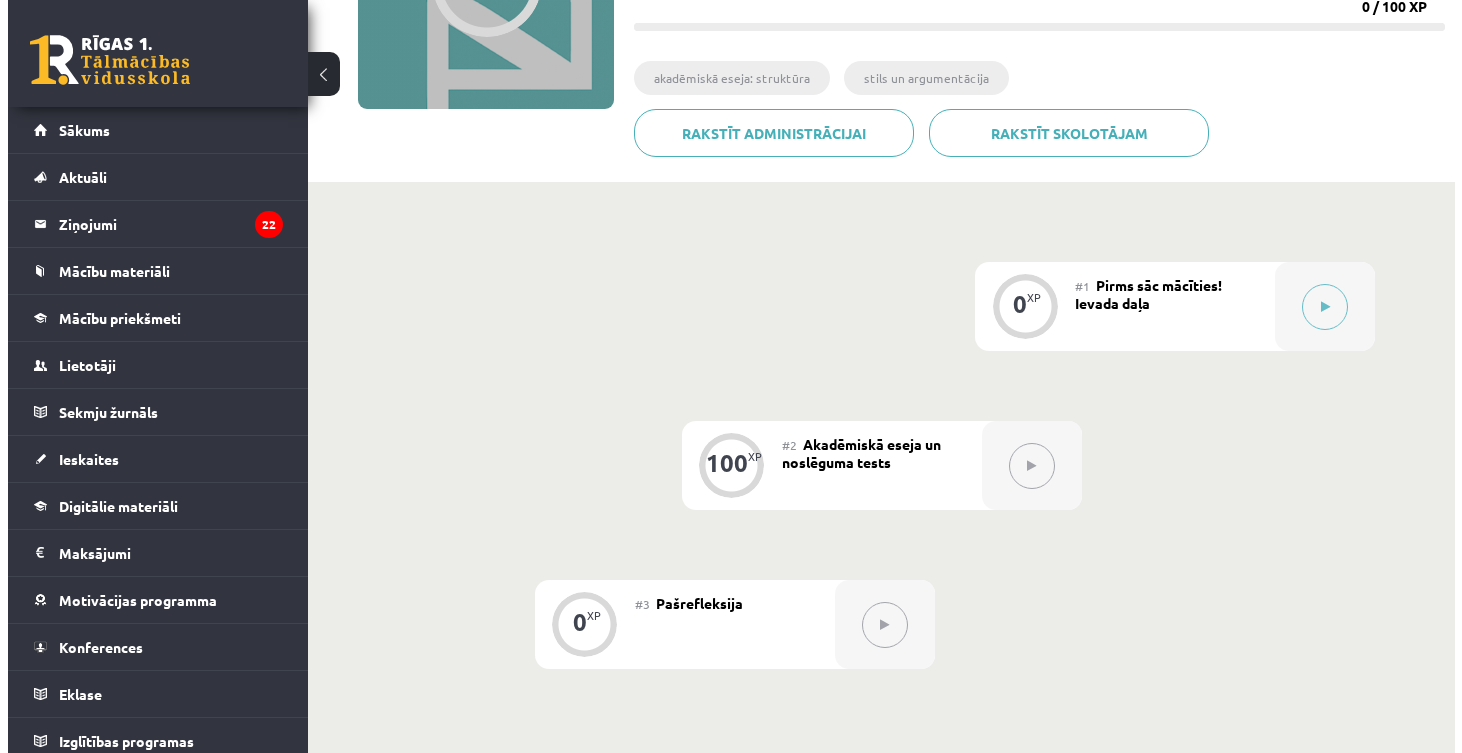 scroll, scrollTop: 0, scrollLeft: 0, axis: both 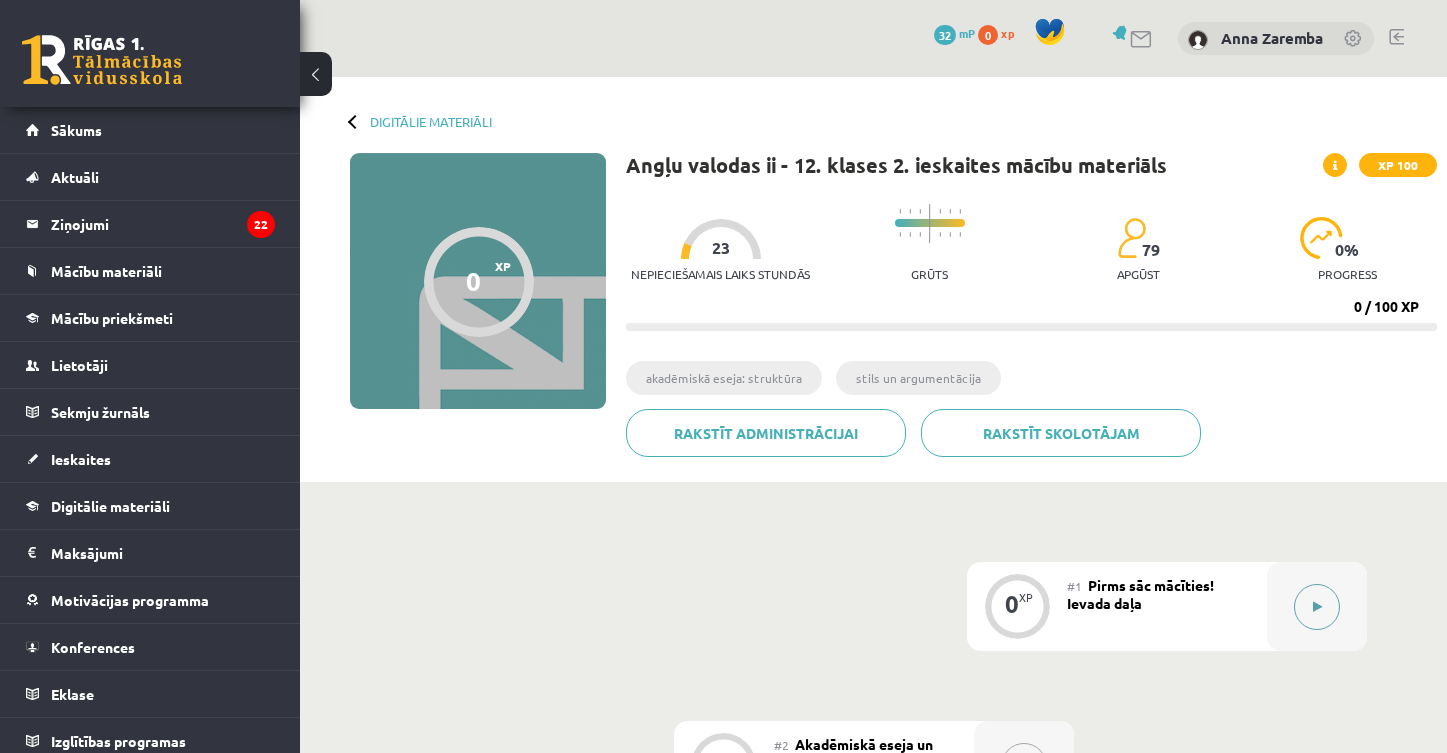 click 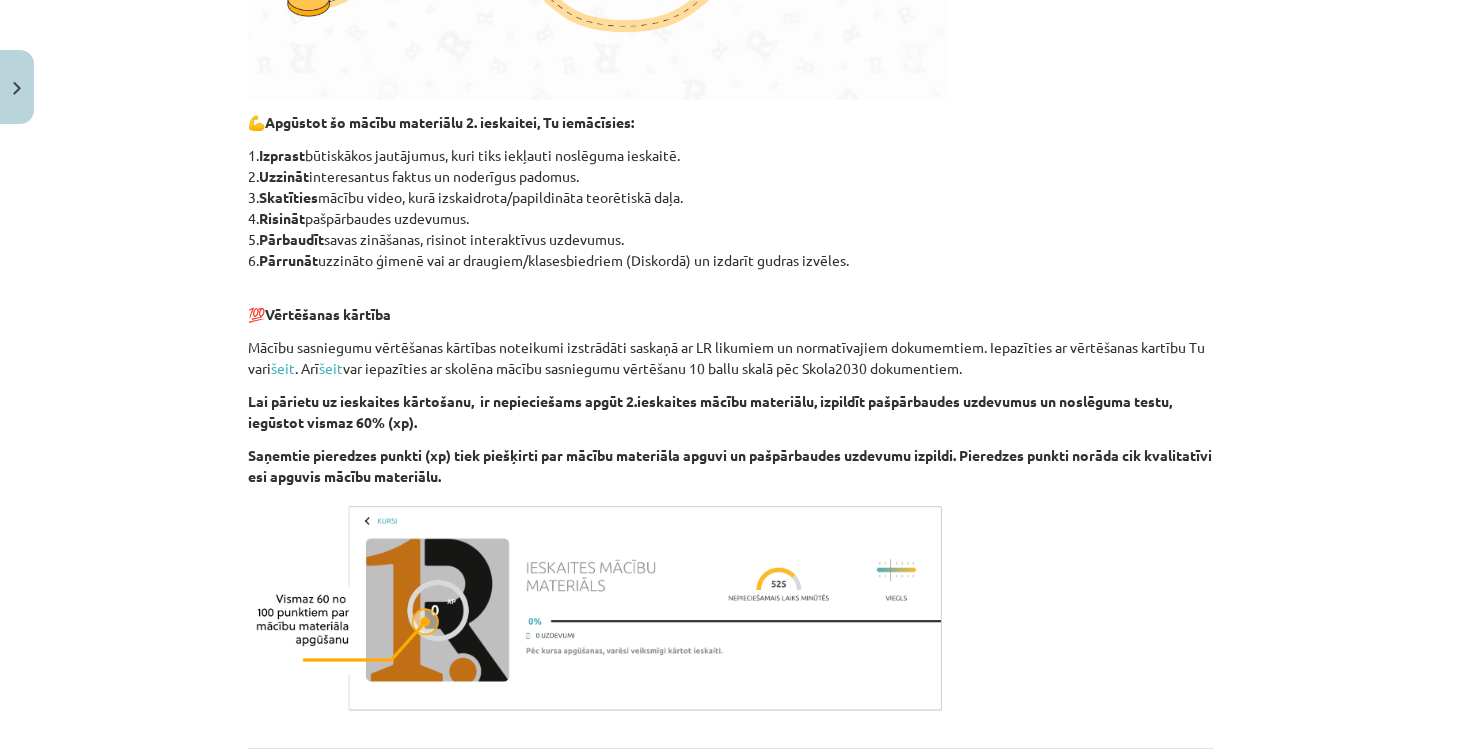 scroll, scrollTop: 997, scrollLeft: 0, axis: vertical 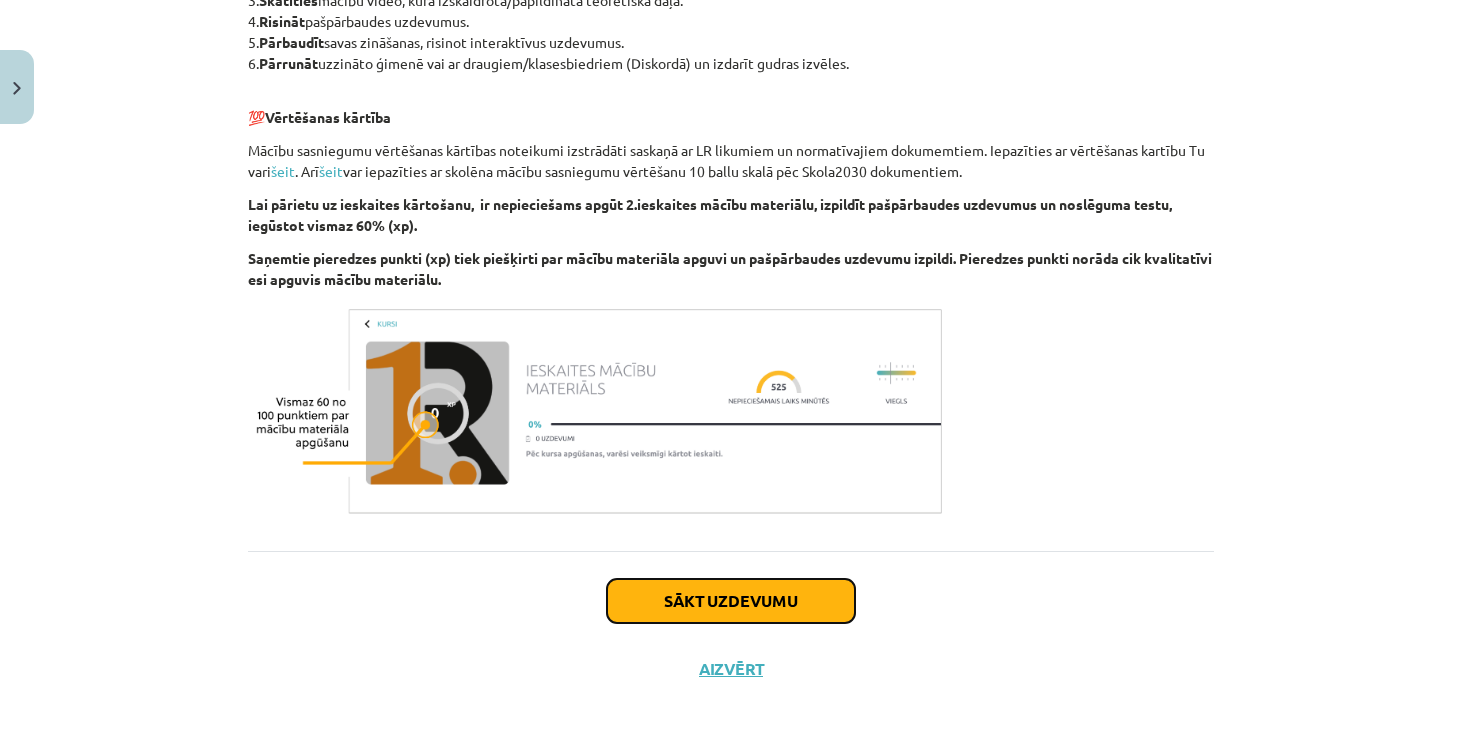 click on "Sākt uzdevumu" 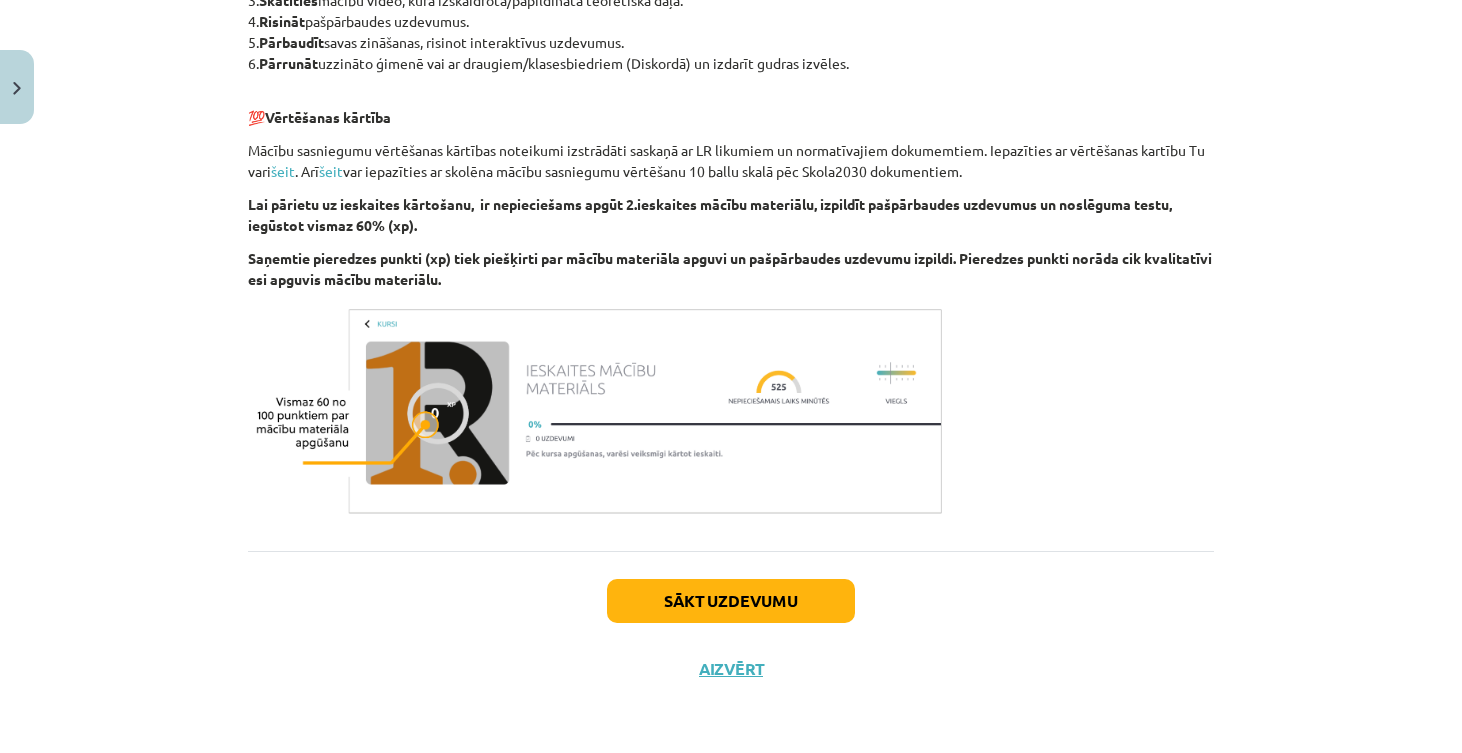 scroll, scrollTop: 7, scrollLeft: 0, axis: vertical 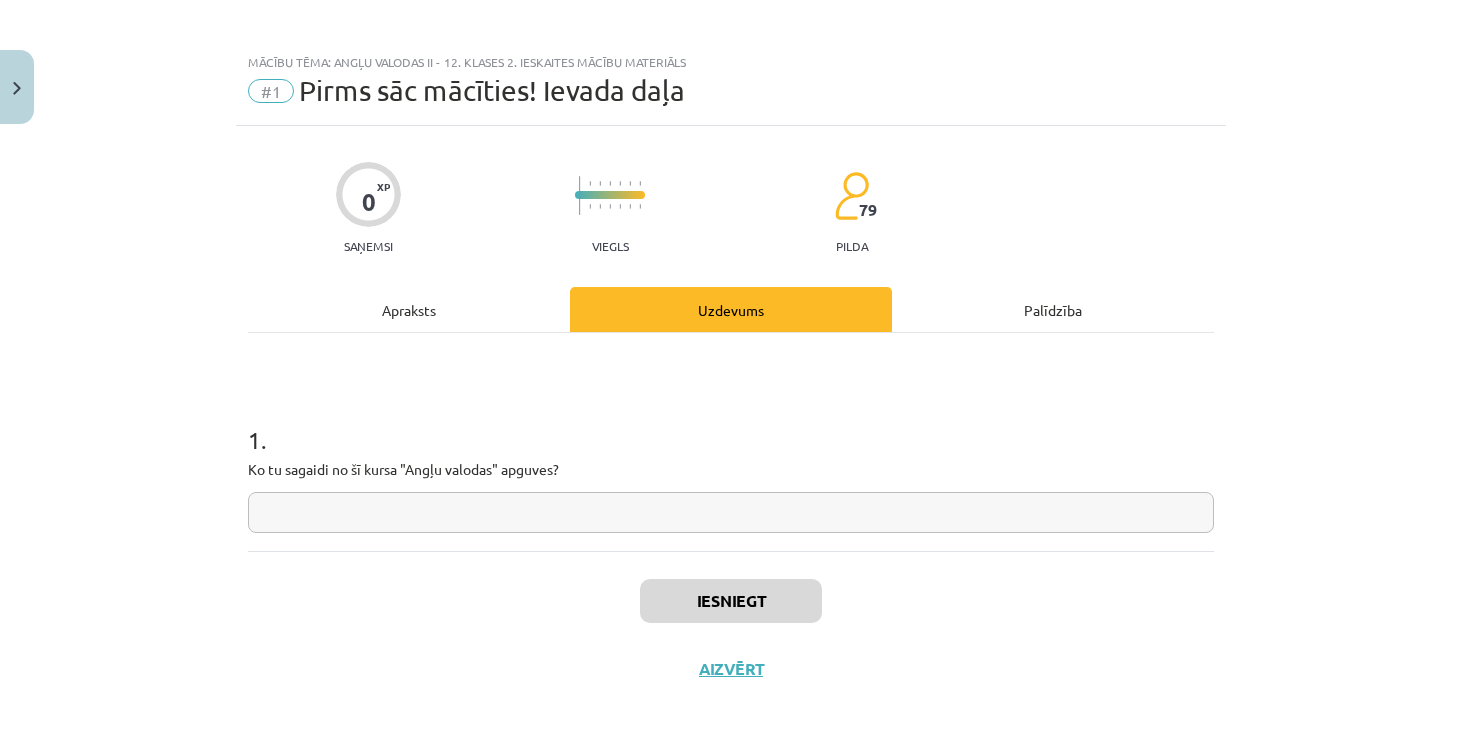 click 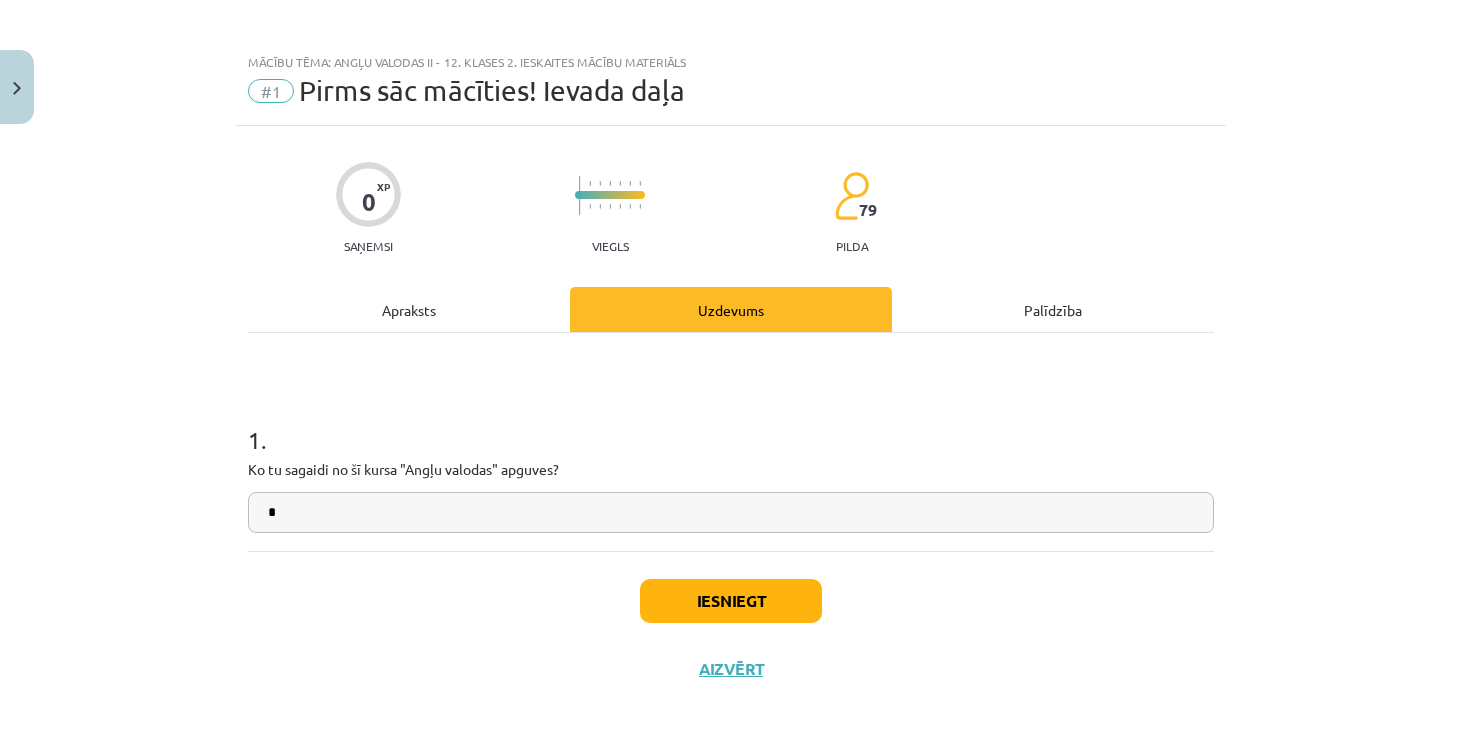 type on "*" 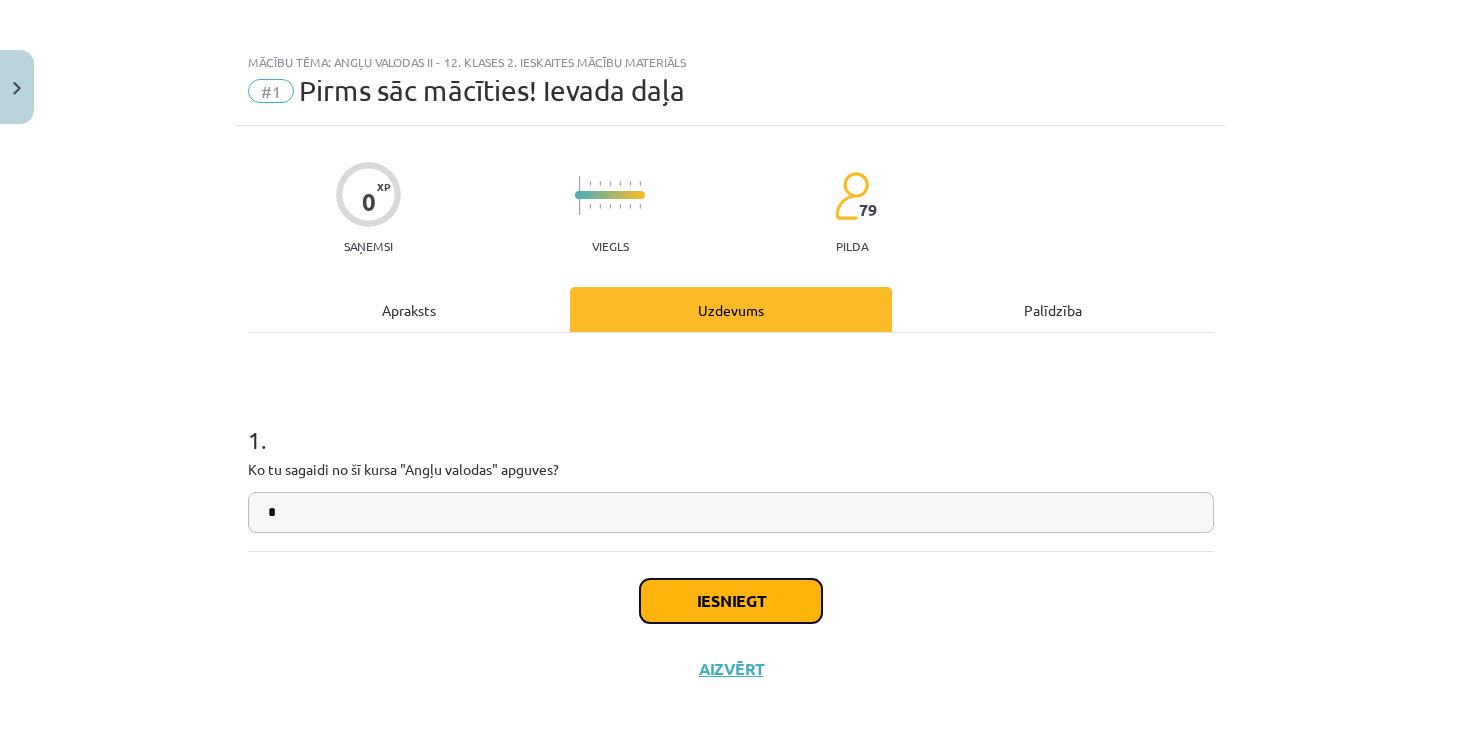 click on "Iesniegt" 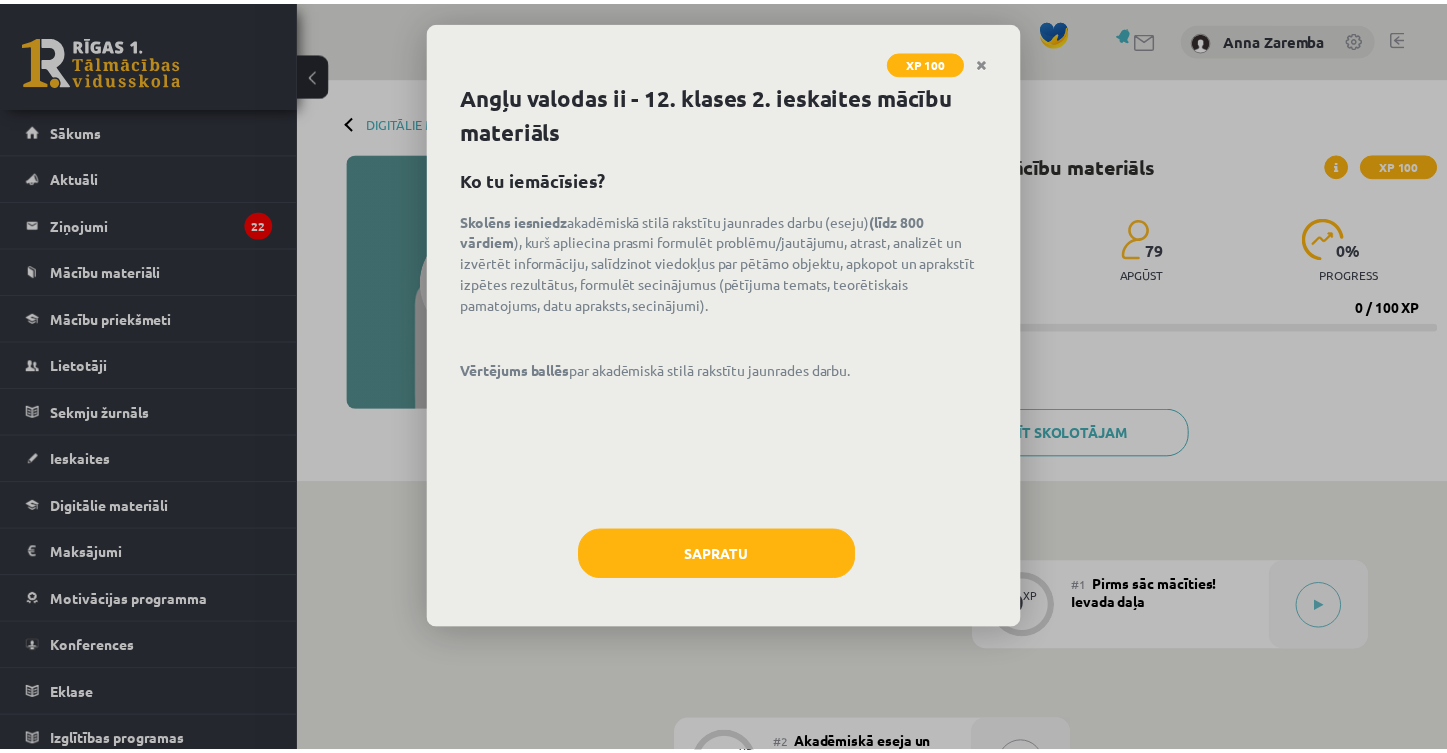 scroll, scrollTop: 0, scrollLeft: 0, axis: both 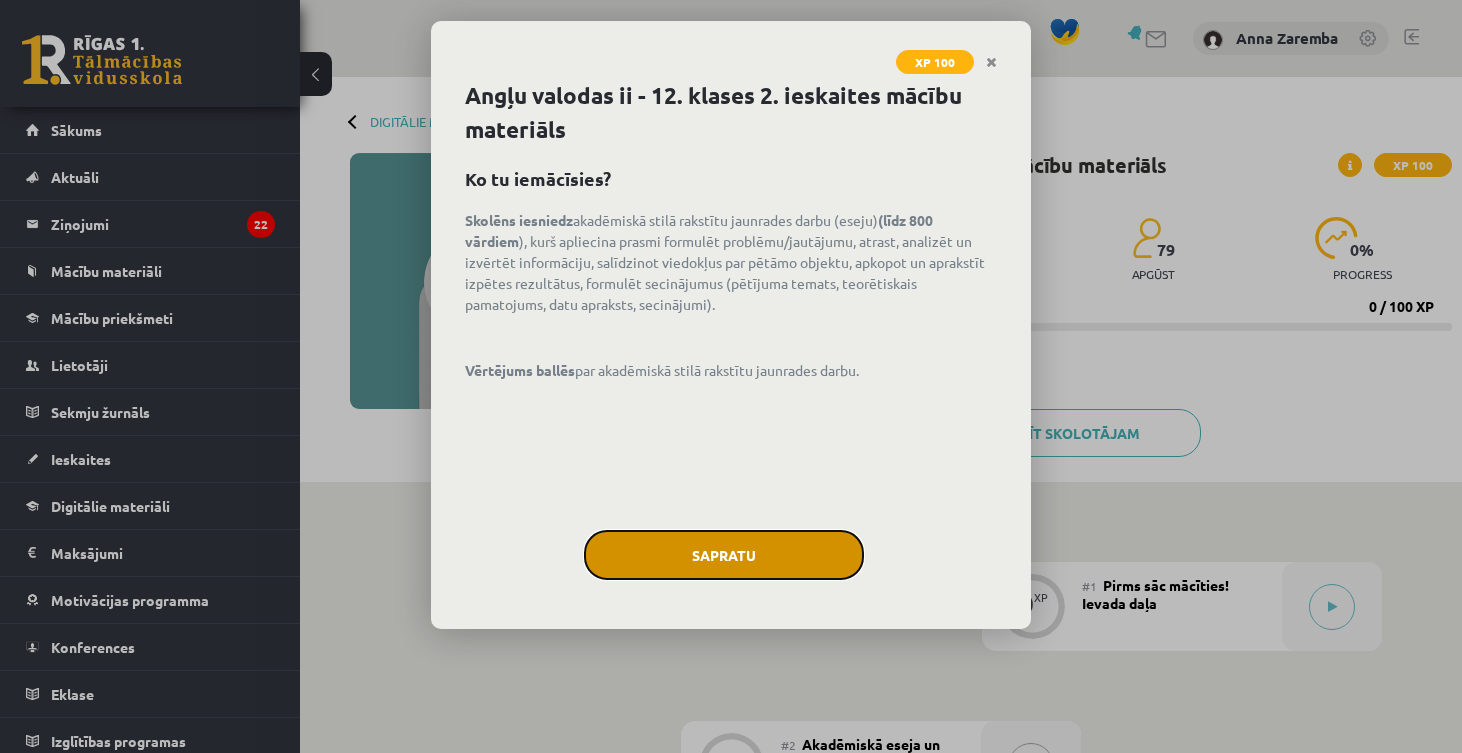 click on "Sapratu" 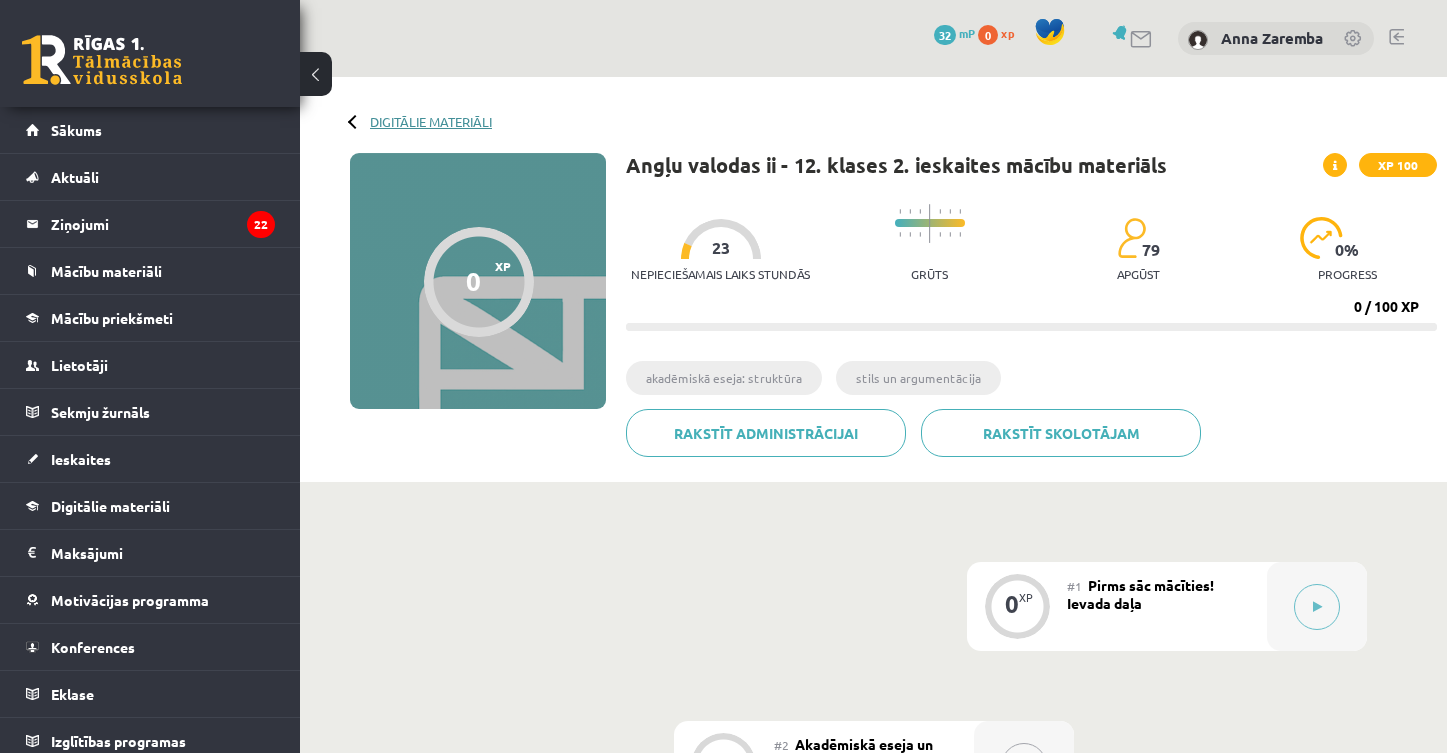 click on "Digitālie materiāli" 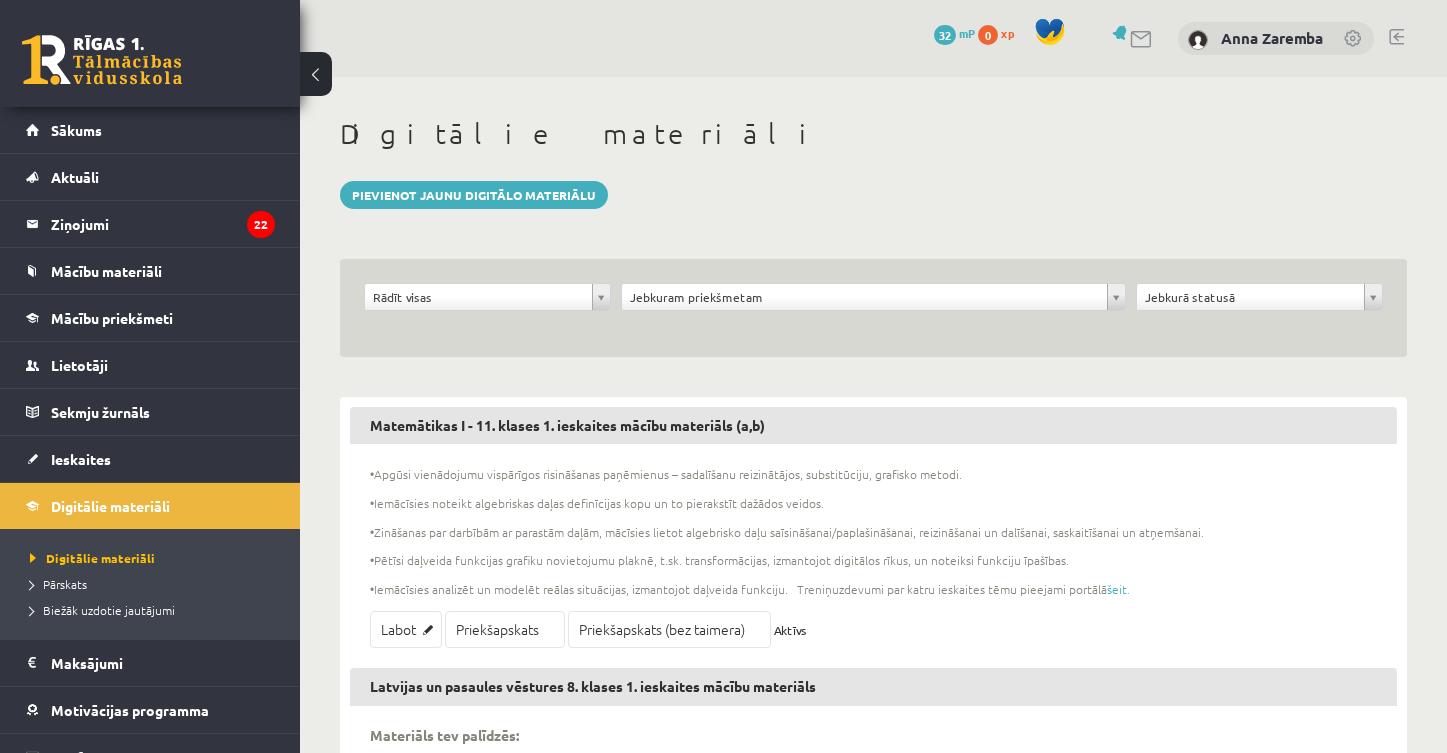 scroll, scrollTop: 0, scrollLeft: 0, axis: both 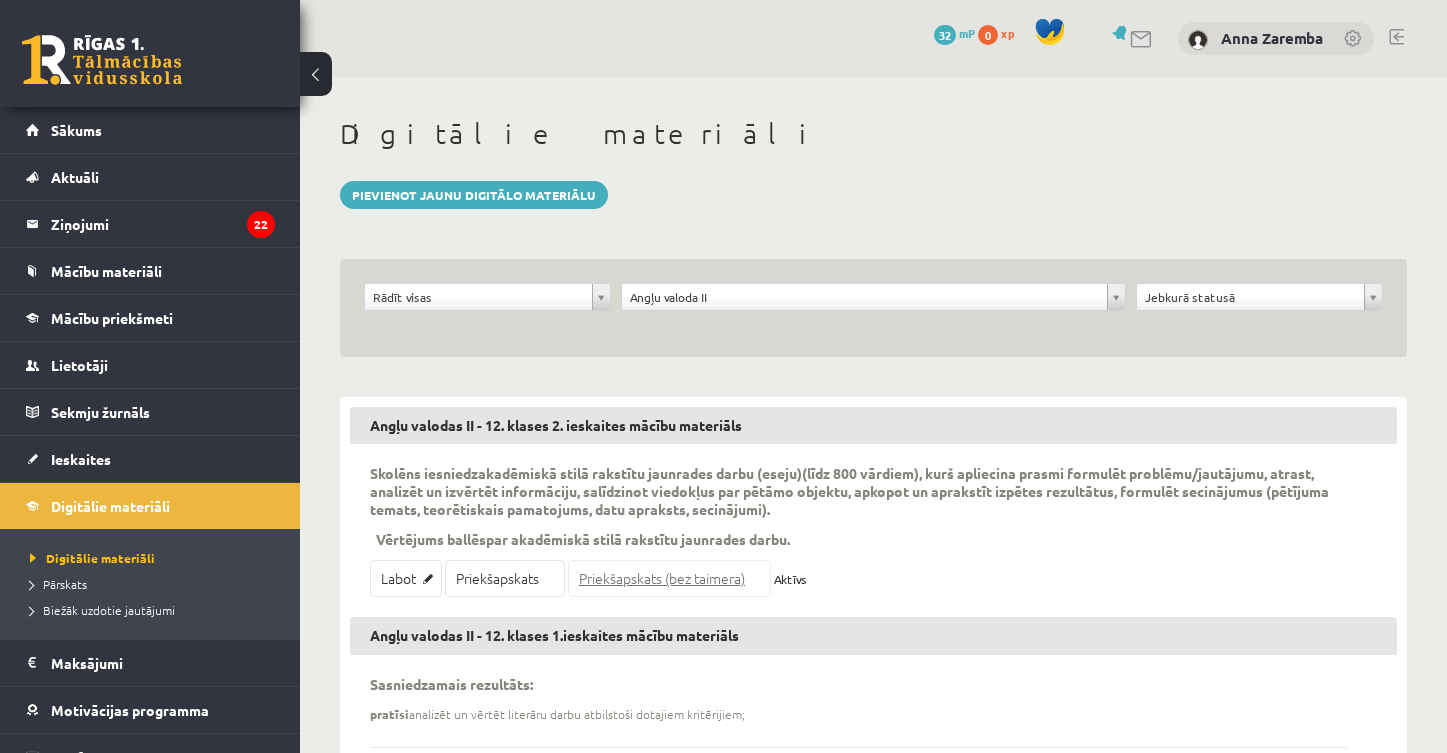 click on "Priekšapskats (bez taimera)" at bounding box center (669, 578) 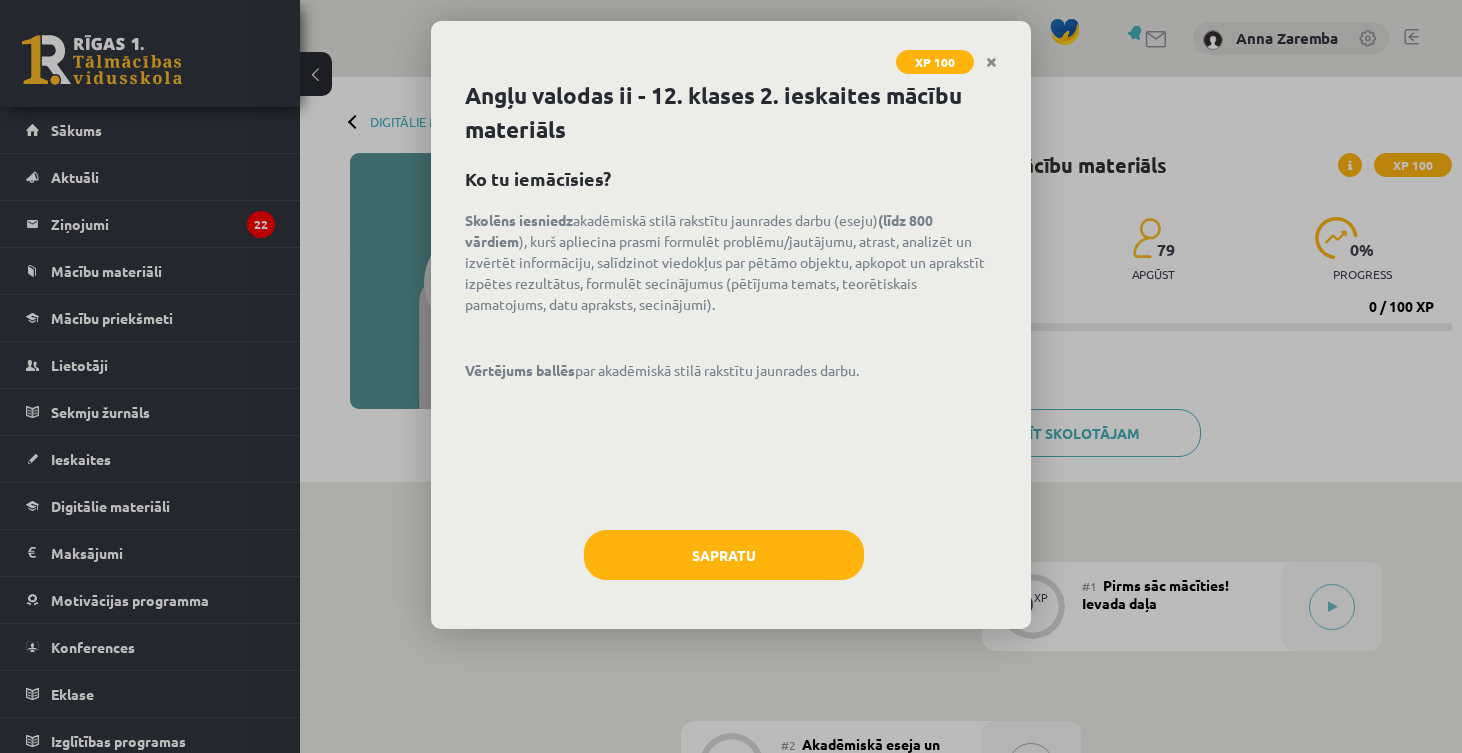 scroll, scrollTop: 0, scrollLeft: 0, axis: both 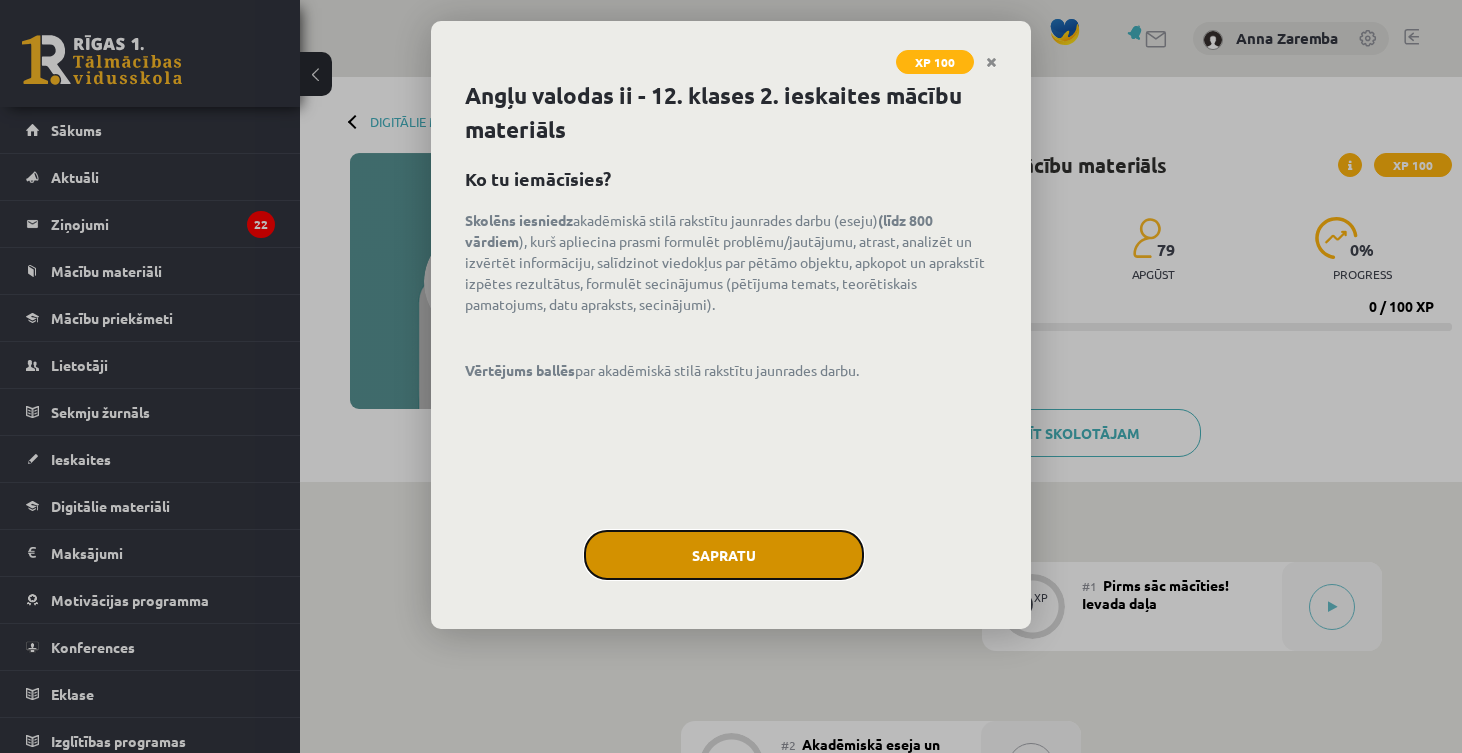 click on "Sapratu" 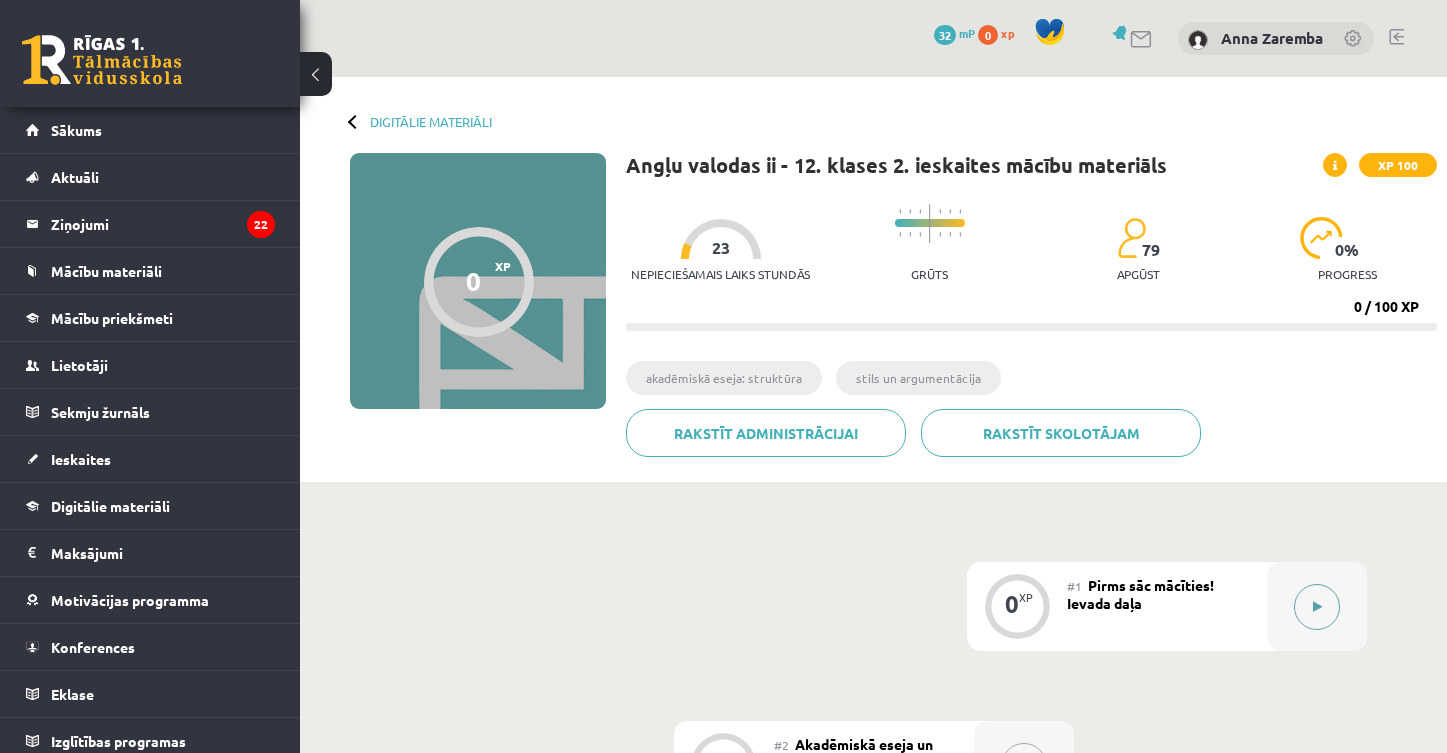 click 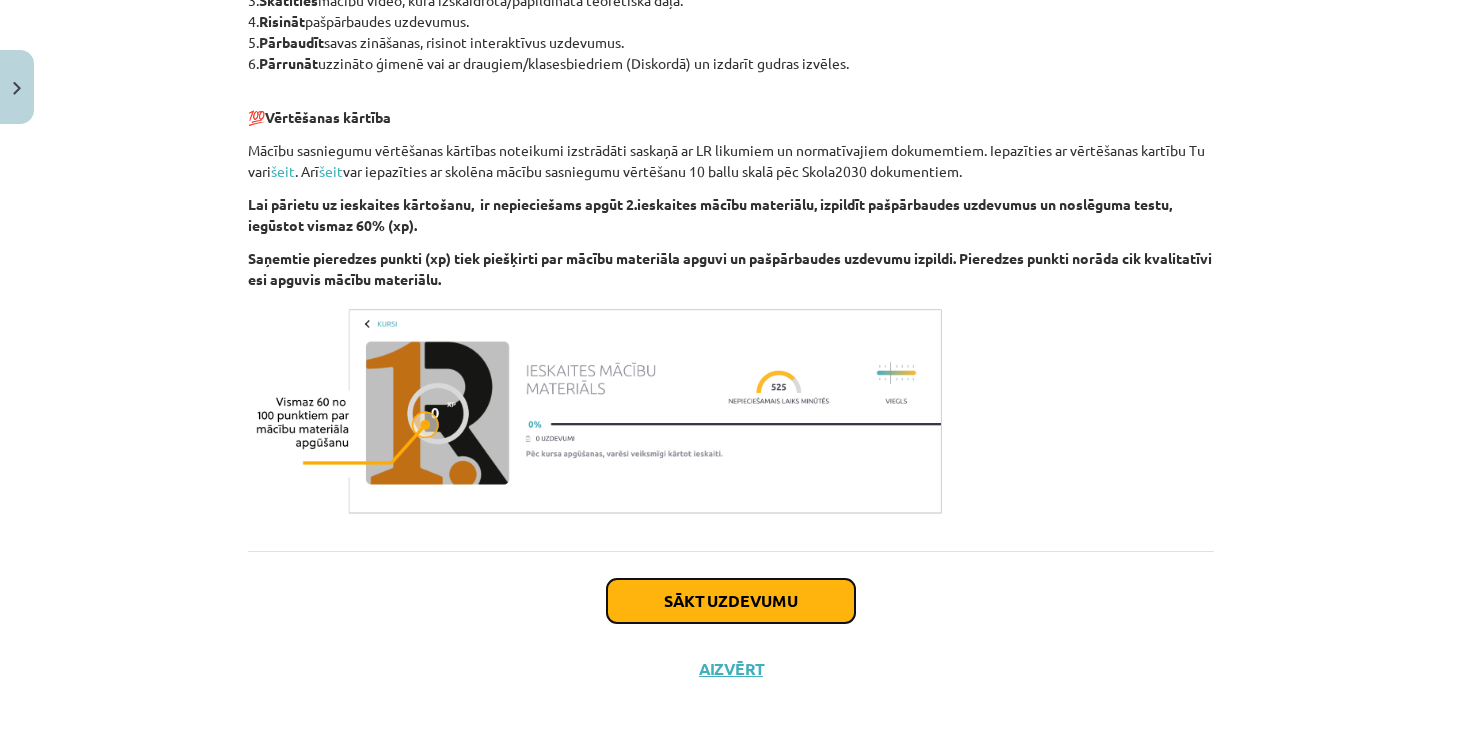 click on "Sākt uzdevumu" 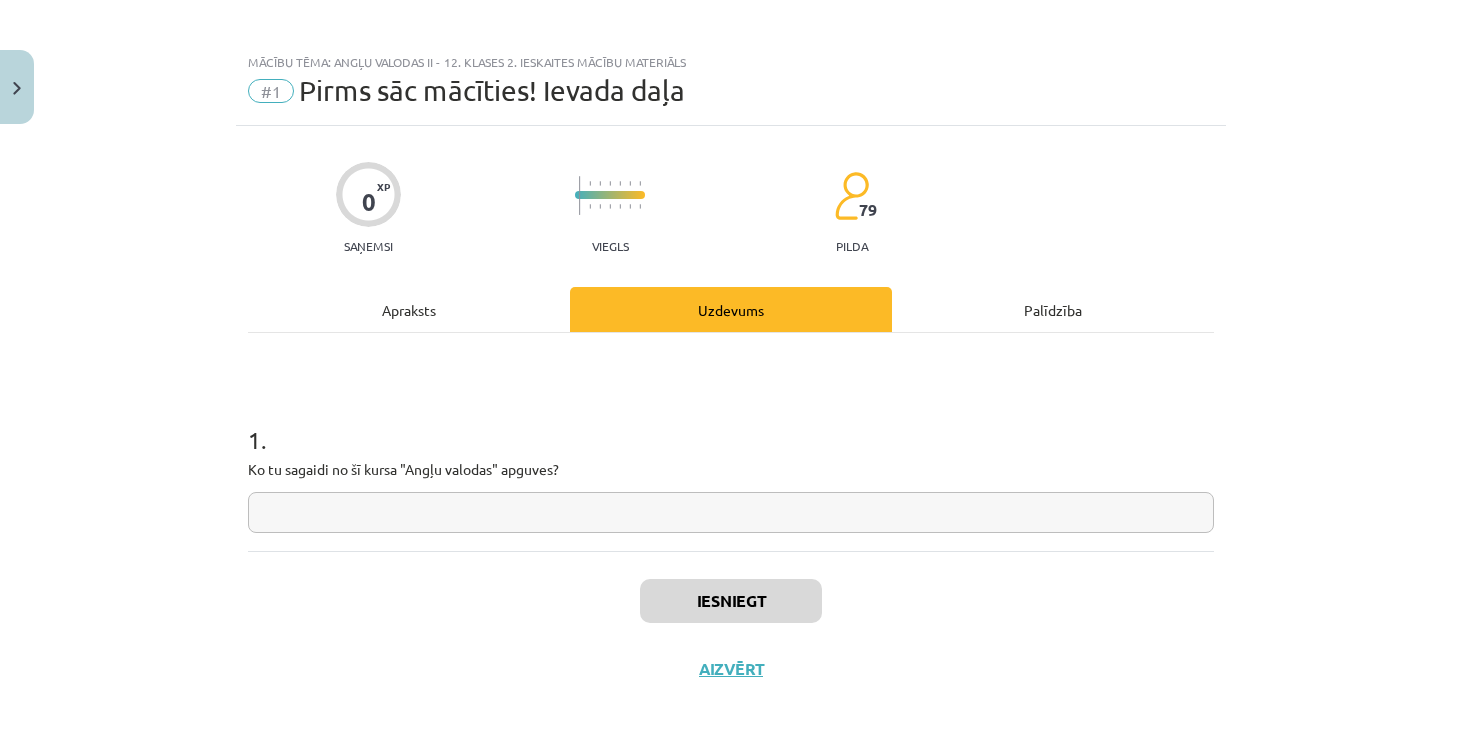 scroll, scrollTop: 7, scrollLeft: 0, axis: vertical 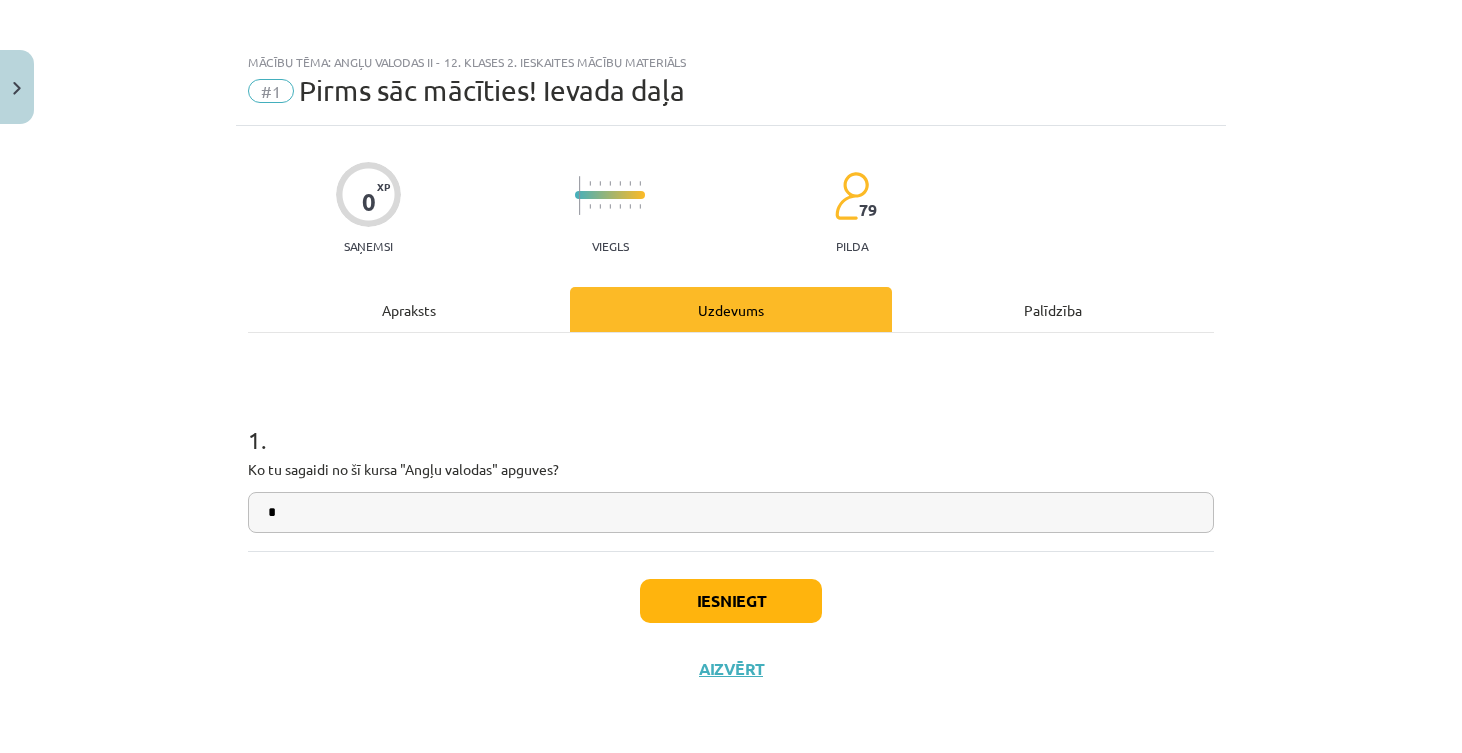 type on "*" 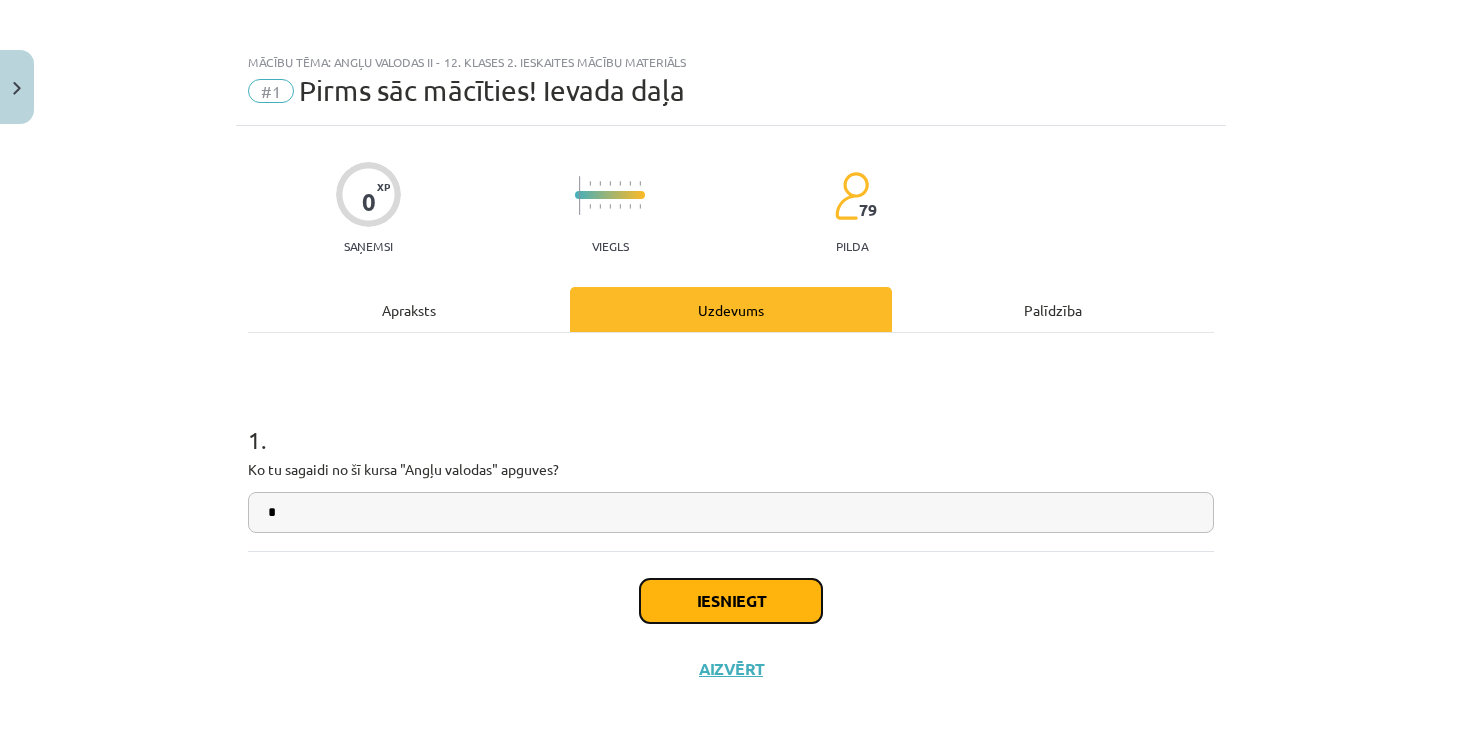 click on "Iesniegt" 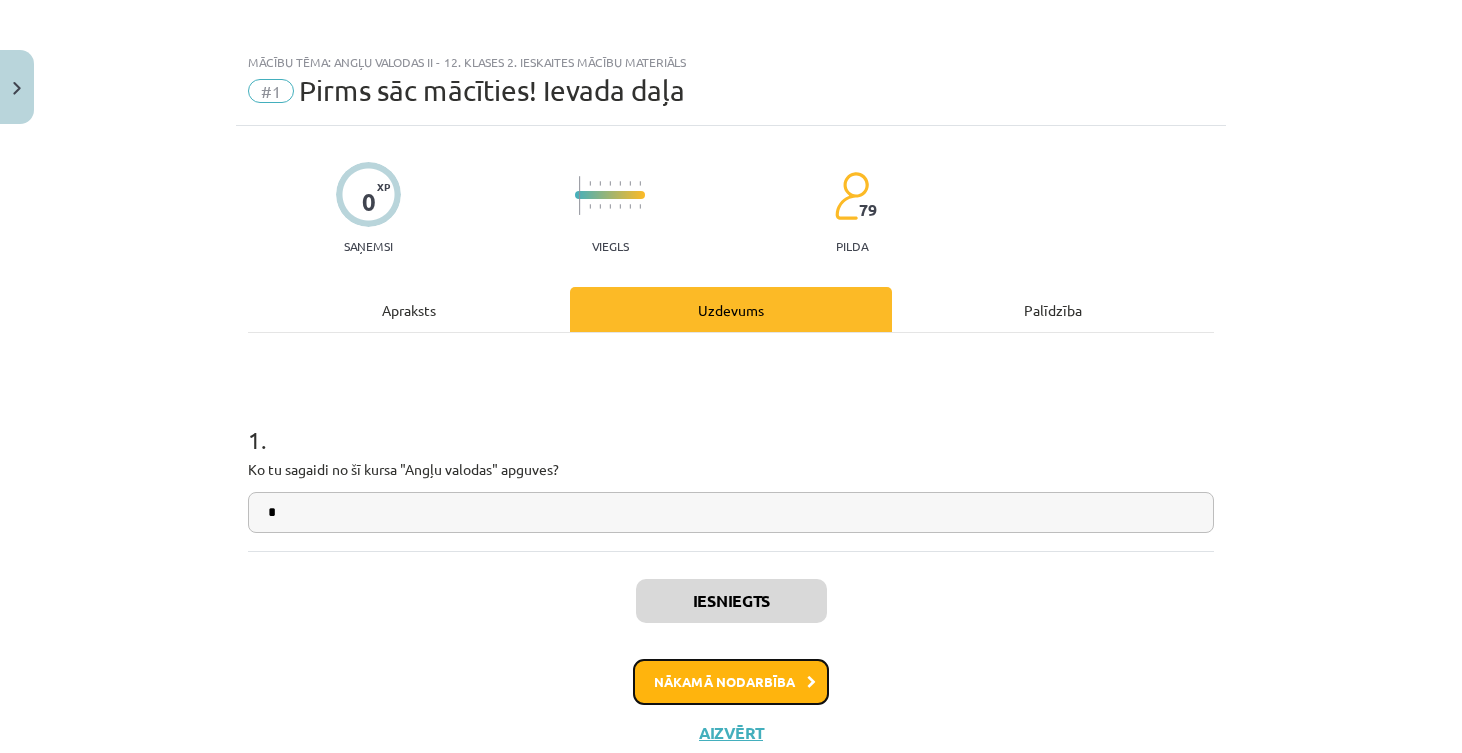 click on "Nākamā nodarbība" 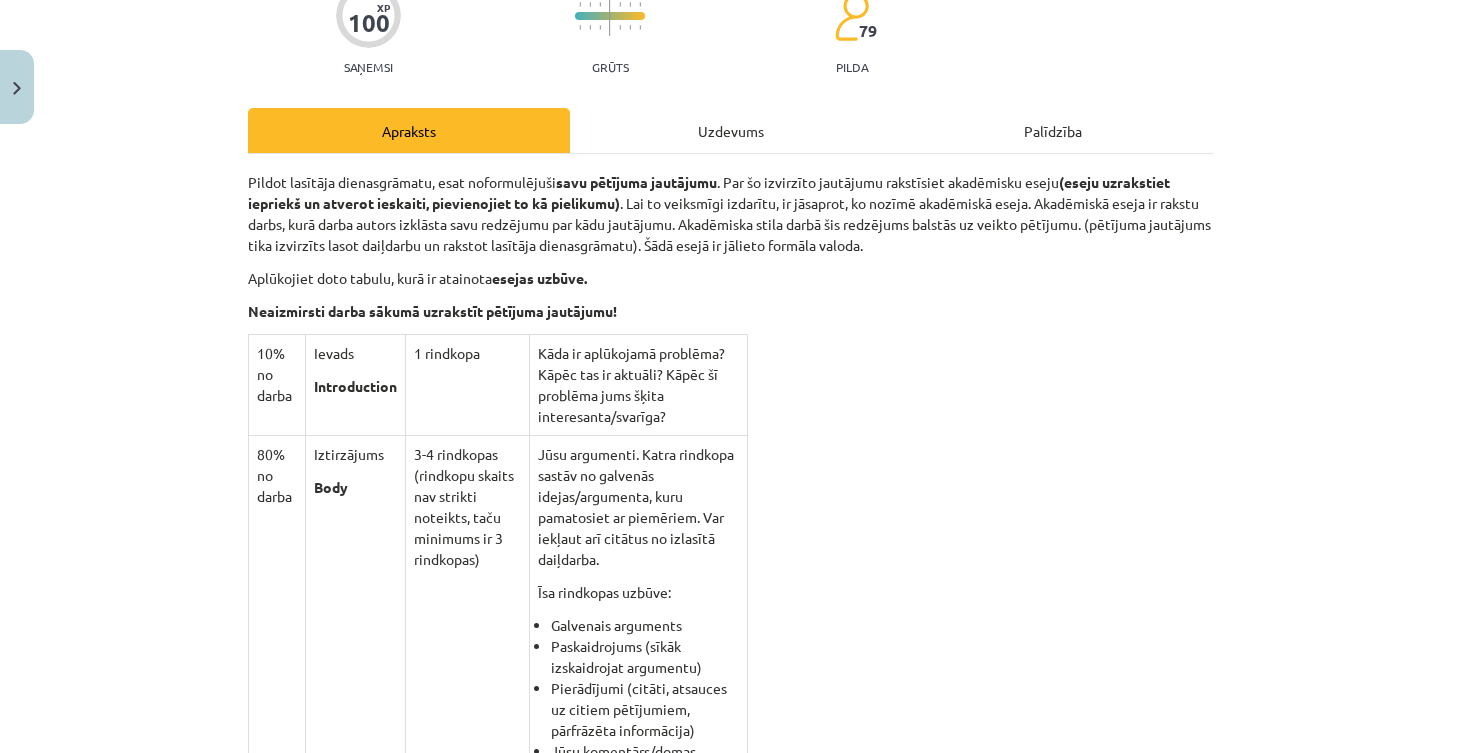 scroll, scrollTop: 50, scrollLeft: 0, axis: vertical 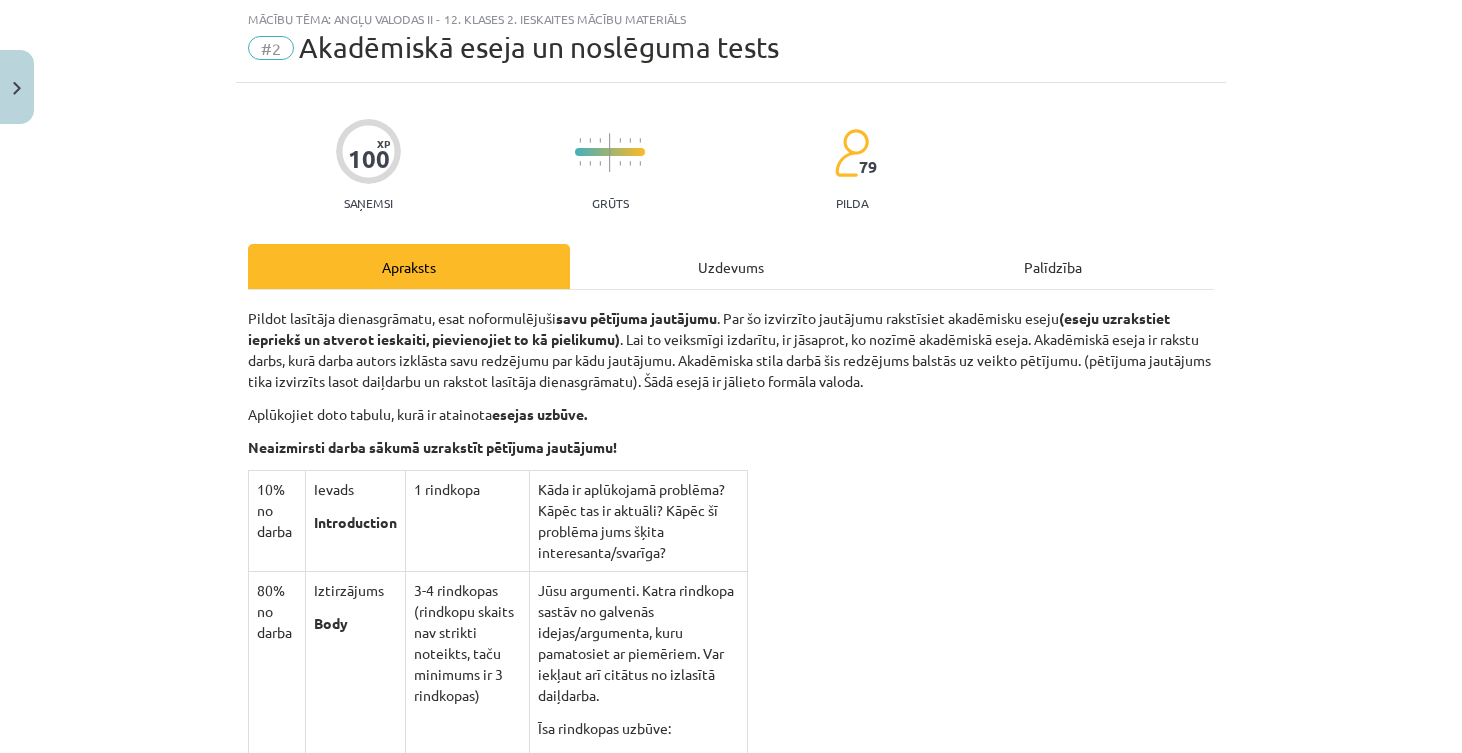 click on "Pildot lasītāja dienasgrāmatu, esat noformulējuši  savu pētījuma jautājumu . Par šo izvirzīto jautājumu rakstīsiet akadēmisku eseju  (e s eju uzrakstiet iepriekš un atverot ieskaiti, pievienojiet to kā pielikumu) . Lai to veiksmīgi izdarītu, ir jāsaprot, ko nozīmē akadēmiskā eseja. Akadēmiskā eseja ir rakstu darbs, kurā darba autors izklāsta savu redzējumu par kādu jautājumu. Akadēmiska stila darbā šis redzējums balstās uz veikto pētījumu. (pētījuma jautājums tika izvirzīts lasot daiļdarbu un rakstot lasītāja dienasgrāmatu). Šādā esejā ir jālieto formāla valoda." 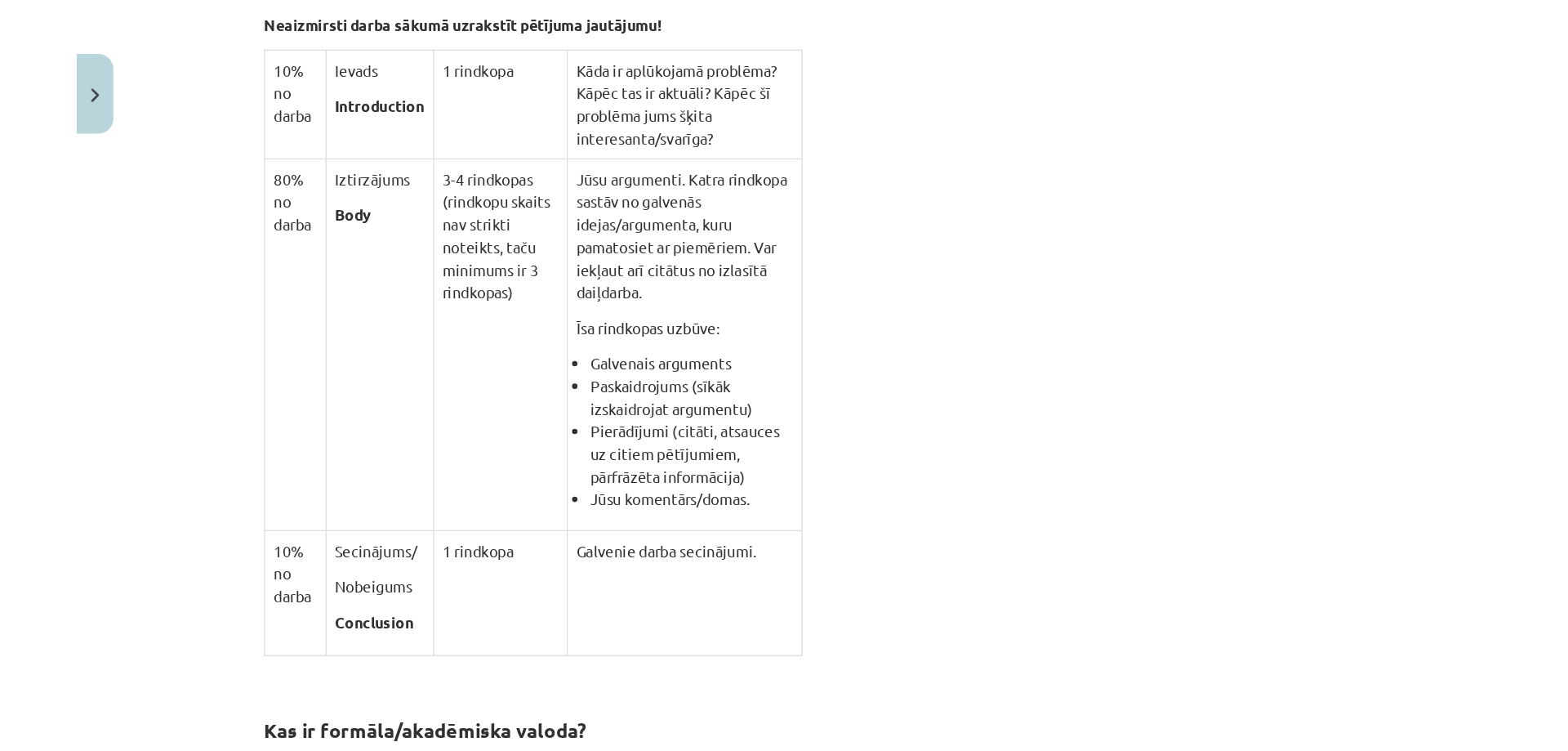 scroll, scrollTop: 368, scrollLeft: 0, axis: vertical 